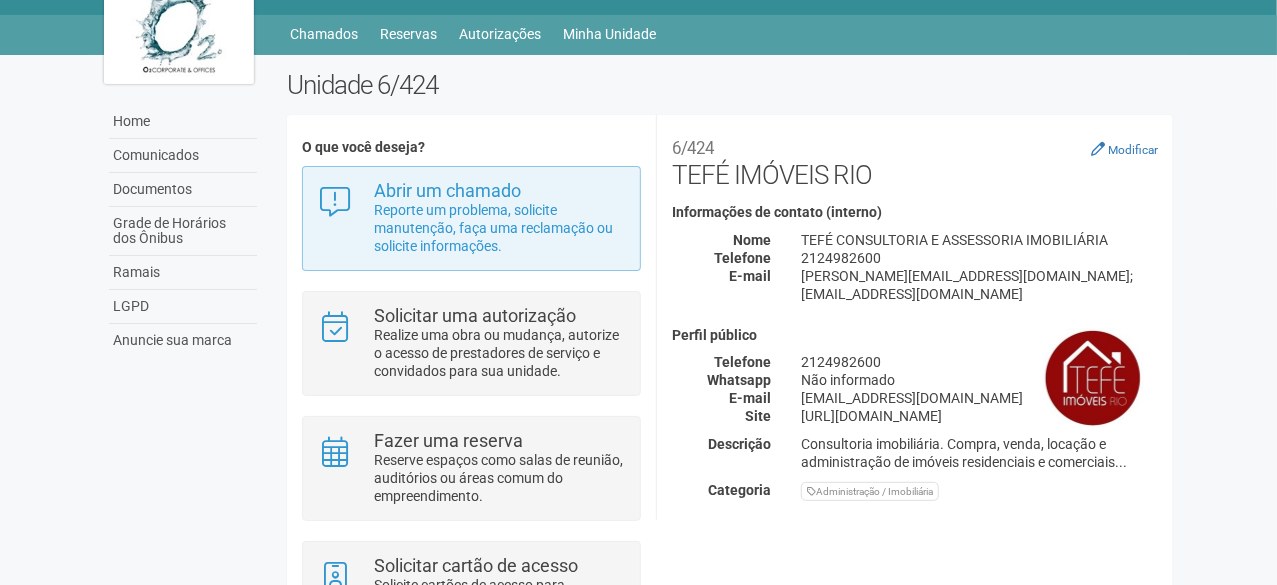 scroll, scrollTop: 0, scrollLeft: 0, axis: both 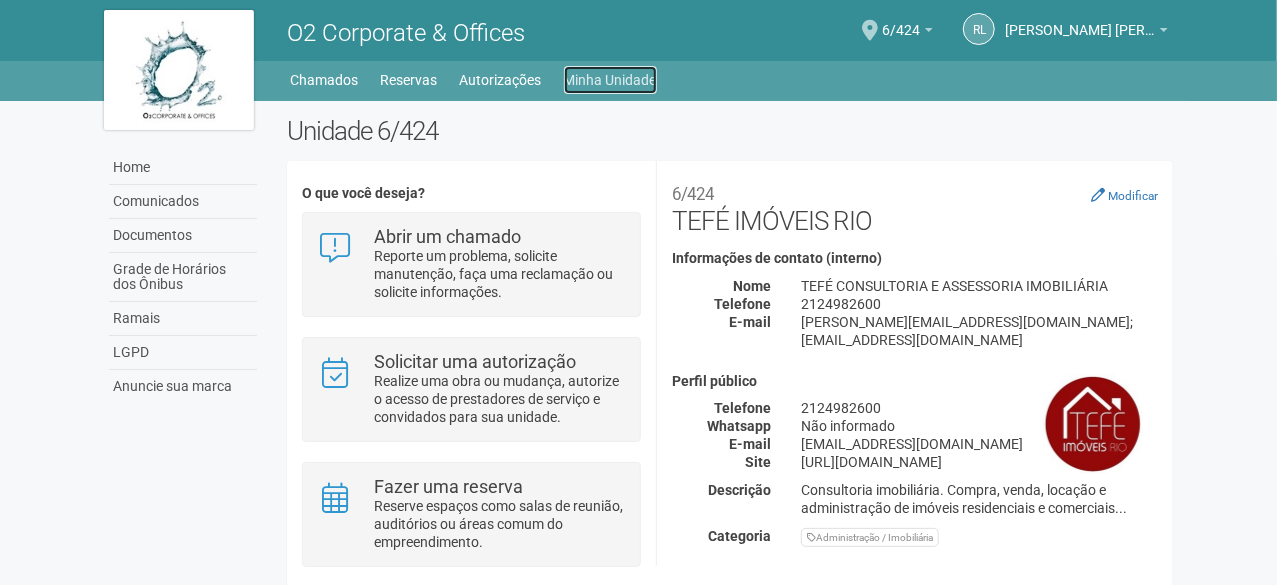 click on "Minha Unidade" at bounding box center (610, 80) 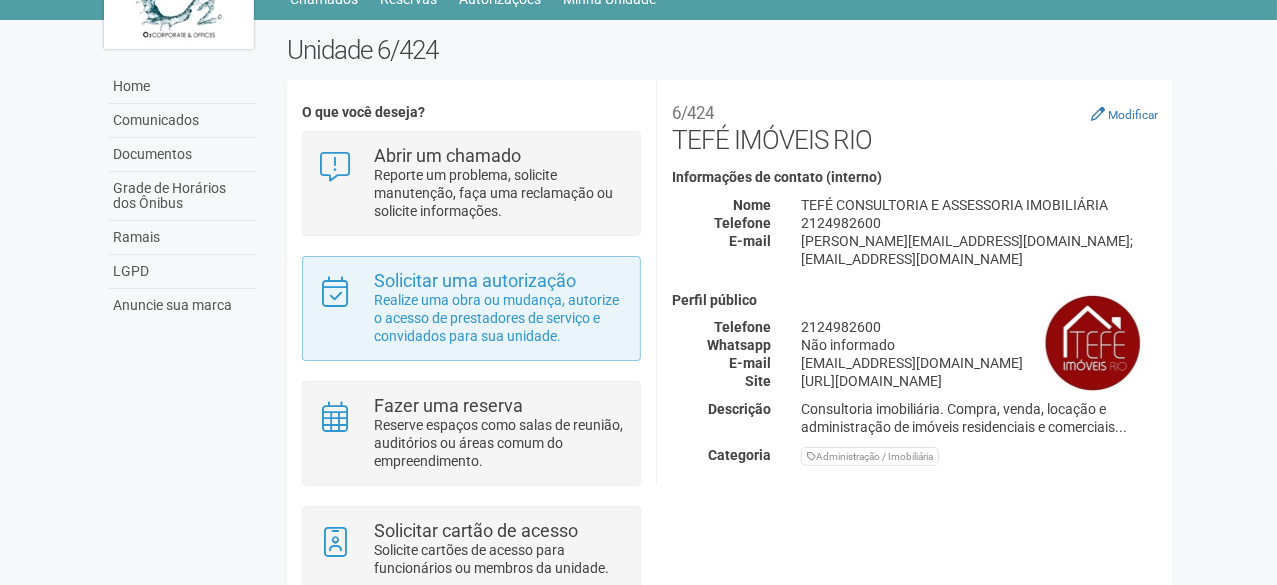 scroll, scrollTop: 160, scrollLeft: 0, axis: vertical 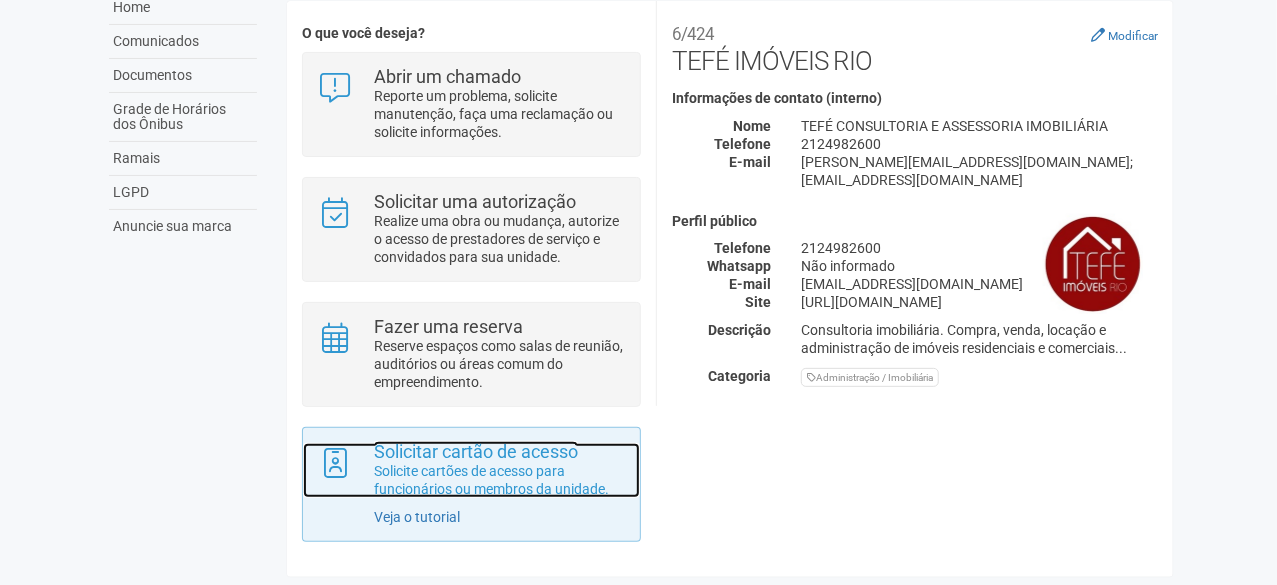 click on "Solicite cartões de acesso para funcionários ou membros da unidade." at bounding box center [499, 480] 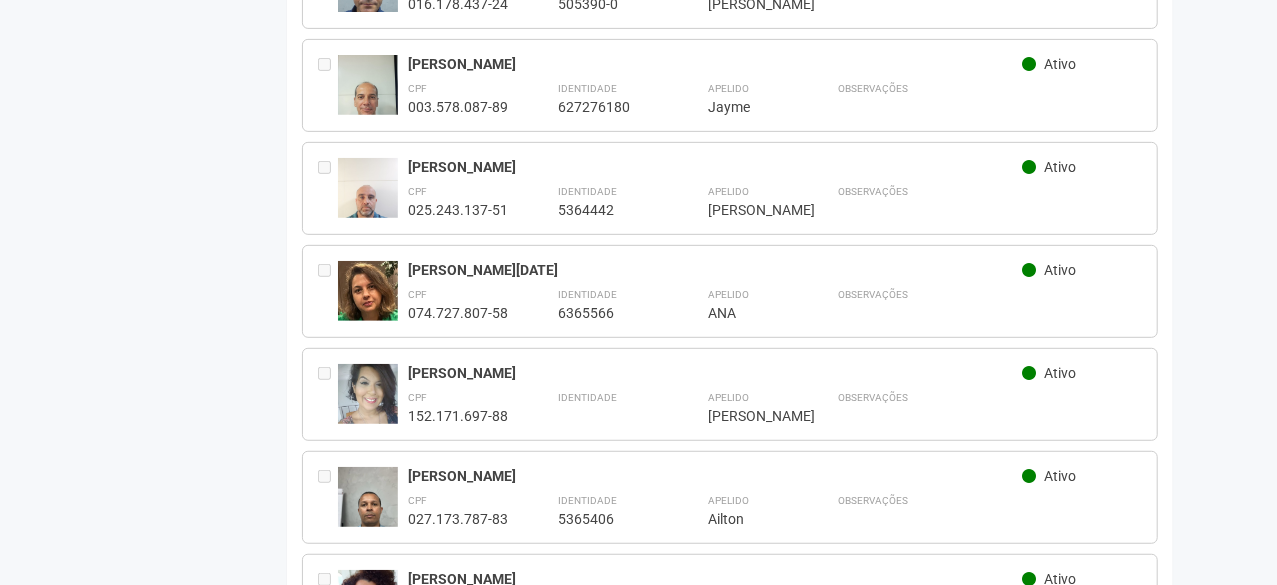 scroll, scrollTop: 596, scrollLeft: 0, axis: vertical 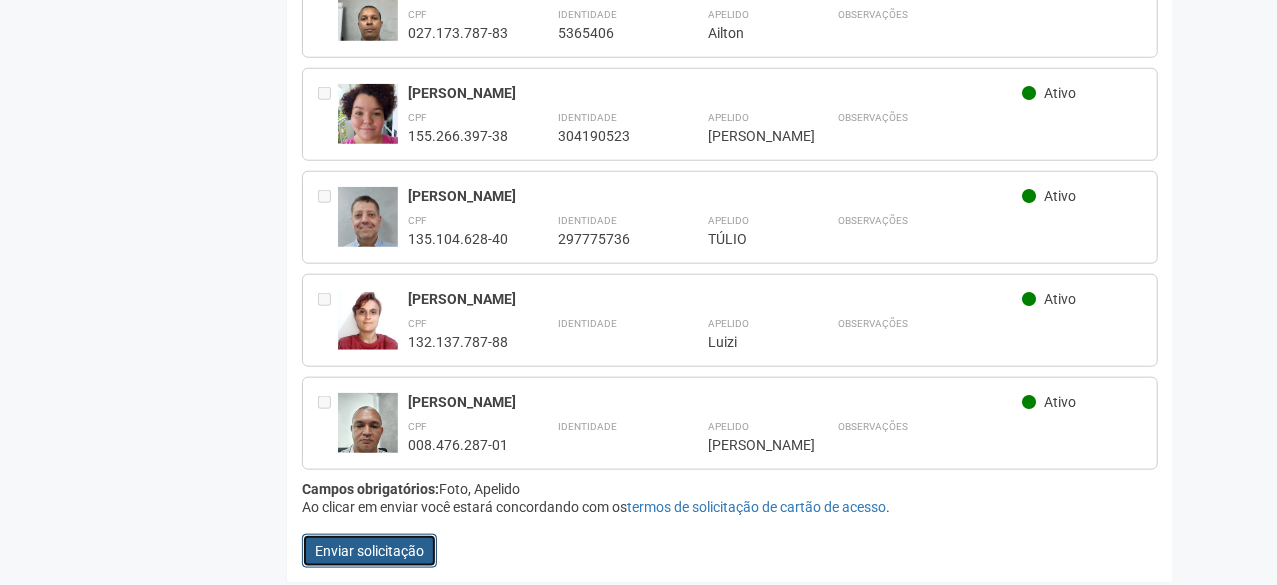 click on "Enviar solicitação" at bounding box center (369, 551) 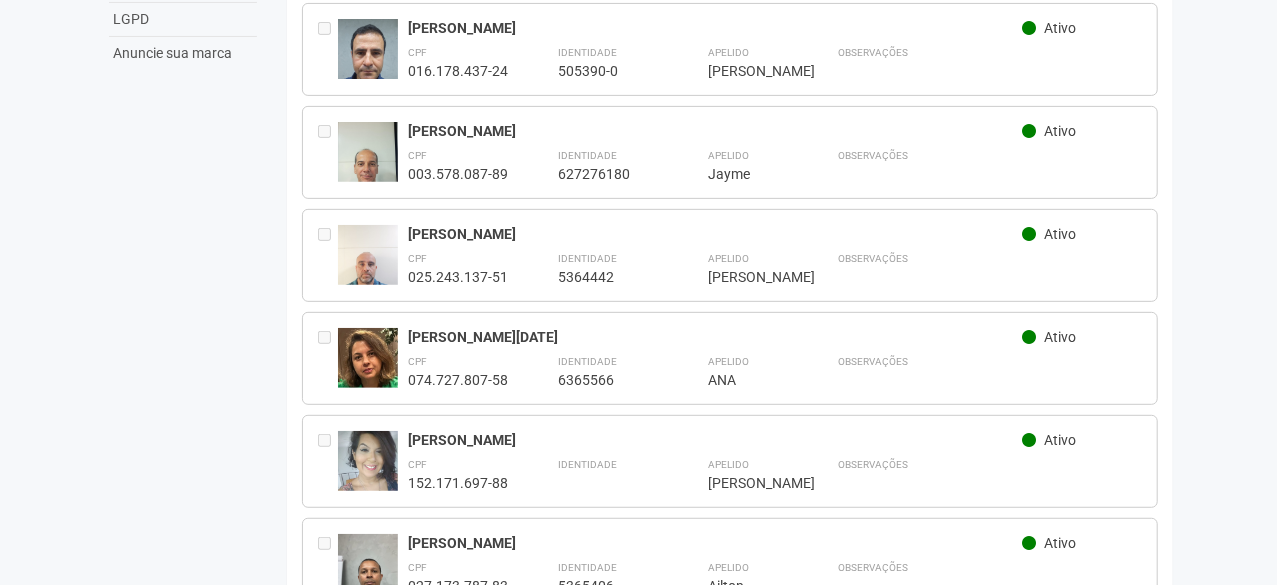 scroll, scrollTop: 0, scrollLeft: 0, axis: both 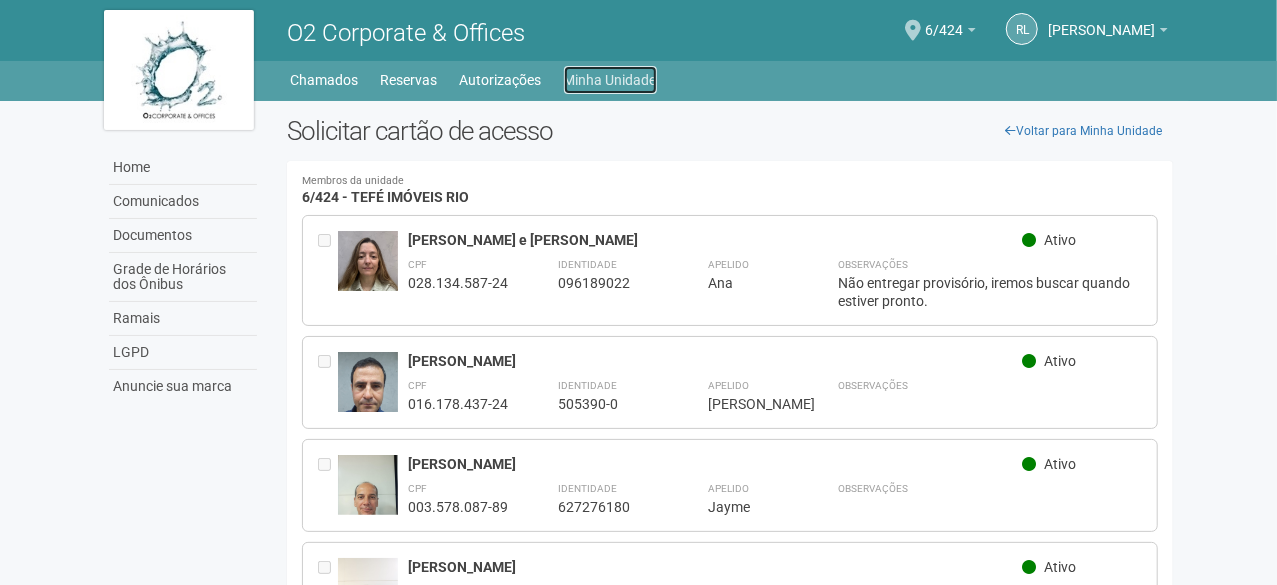 click on "Minha Unidade" at bounding box center (610, 80) 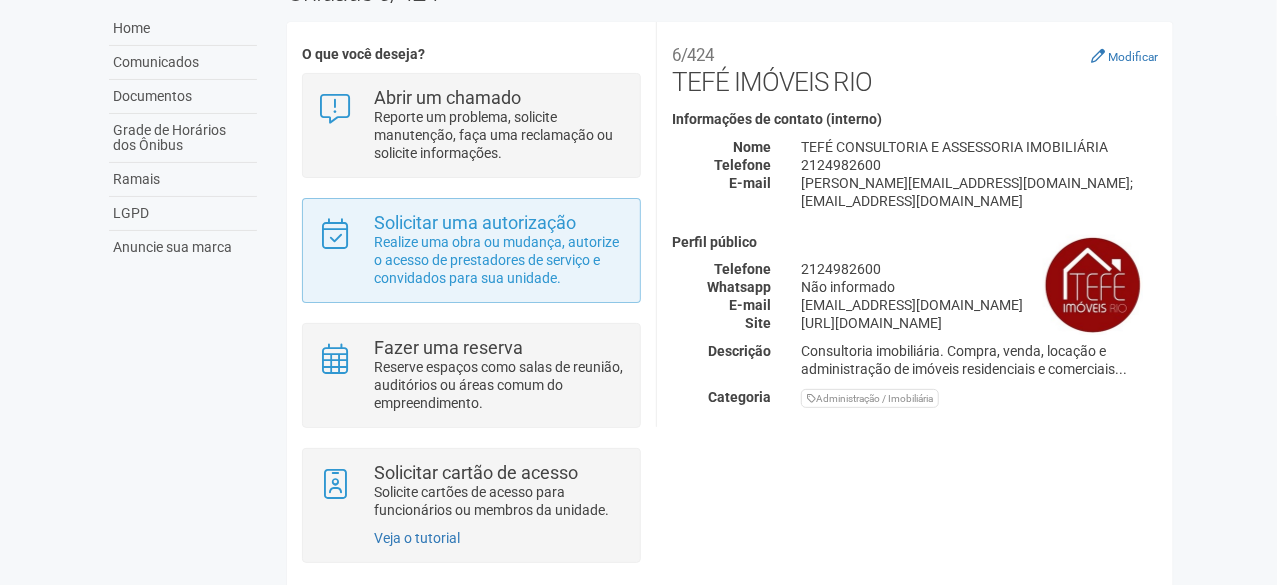 scroll, scrollTop: 160, scrollLeft: 0, axis: vertical 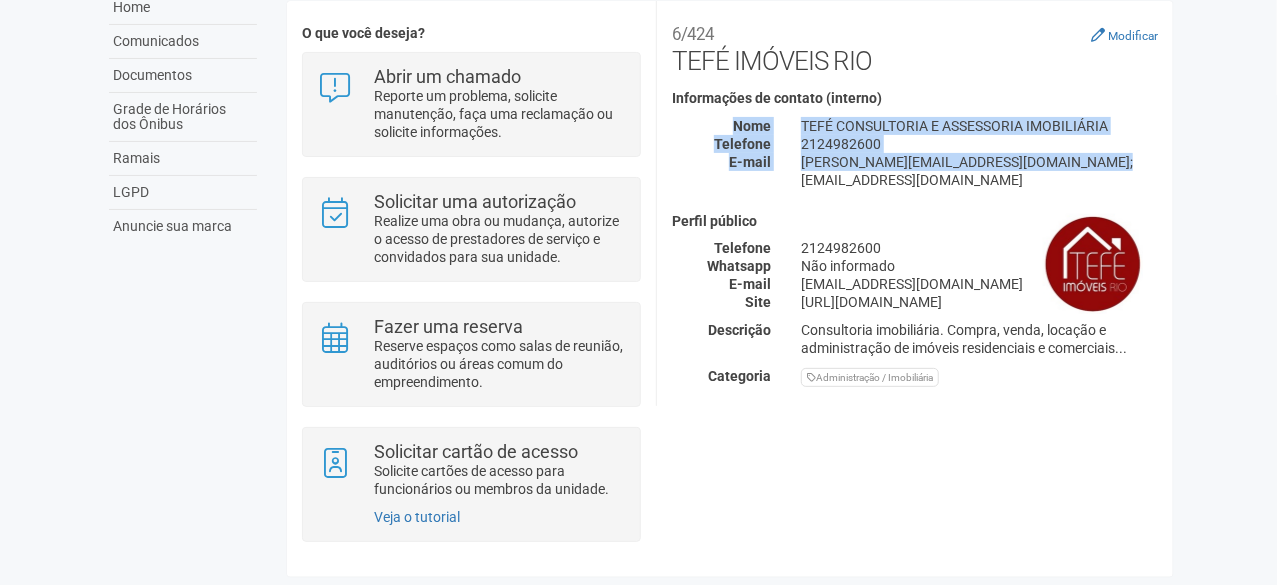 drag, startPoint x: 1170, startPoint y: 79, endPoint x: 1155, endPoint y: 163, distance: 85.32877 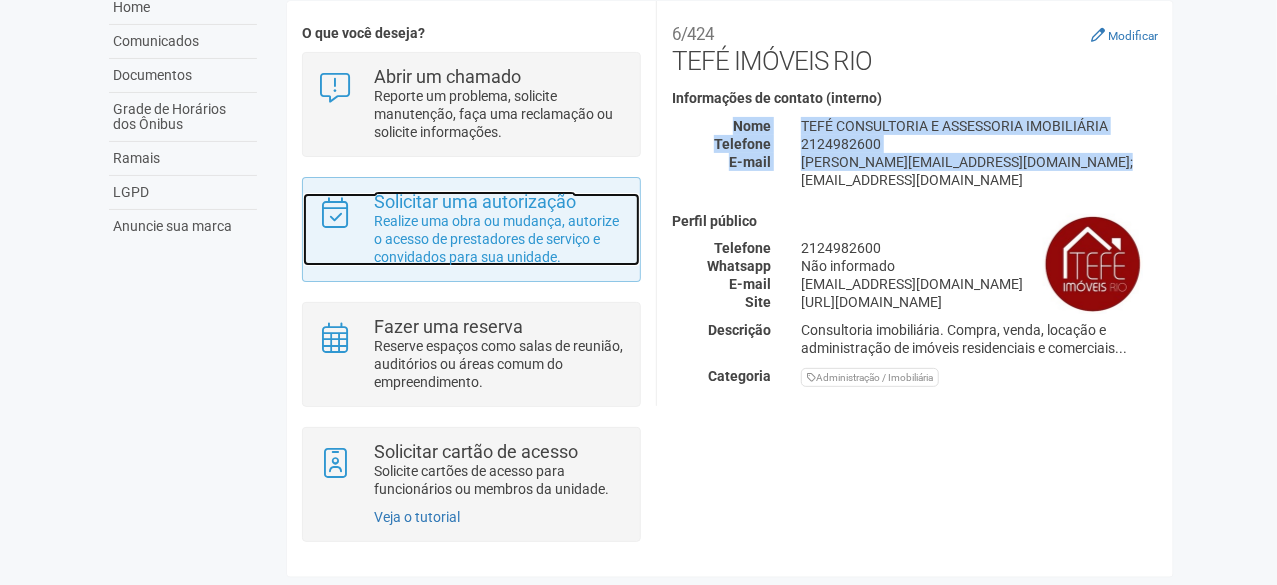 click on "Realize uma obra ou mudança, autorize o acesso de prestadores de serviço e convidados para sua unidade." at bounding box center (499, 239) 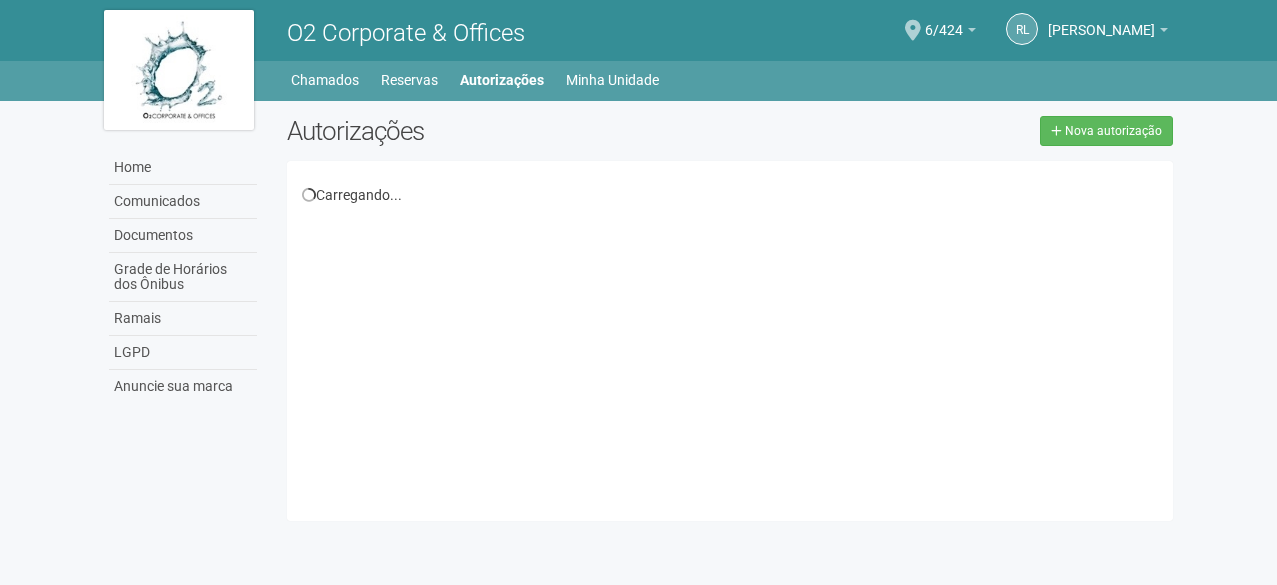 scroll, scrollTop: 0, scrollLeft: 0, axis: both 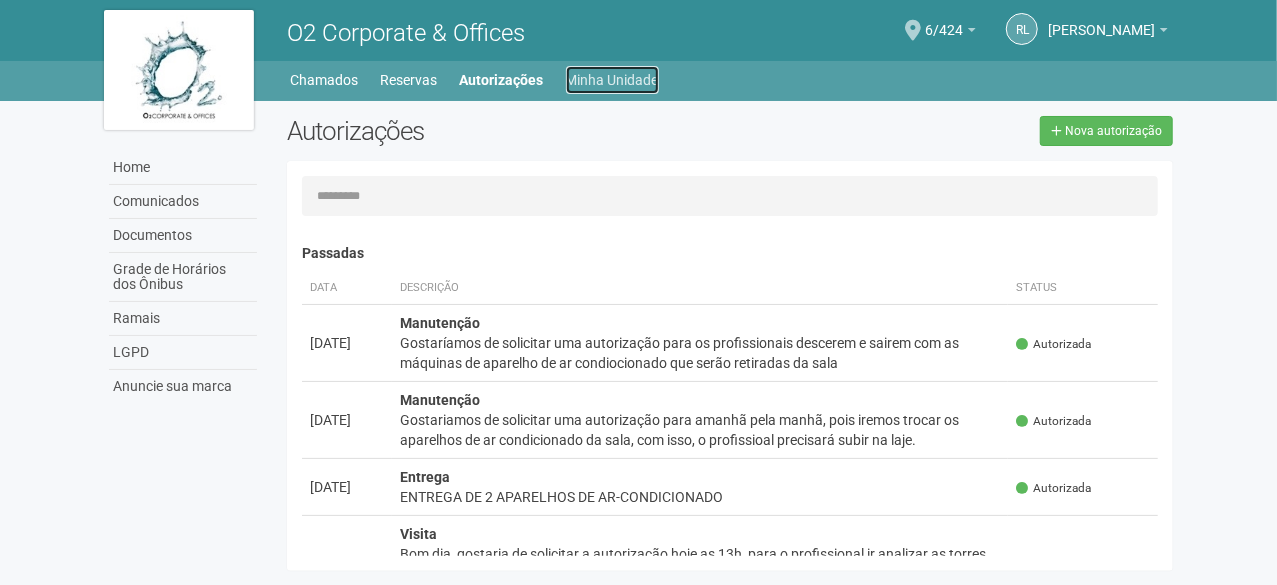 click on "Minha Unidade" at bounding box center [612, 80] 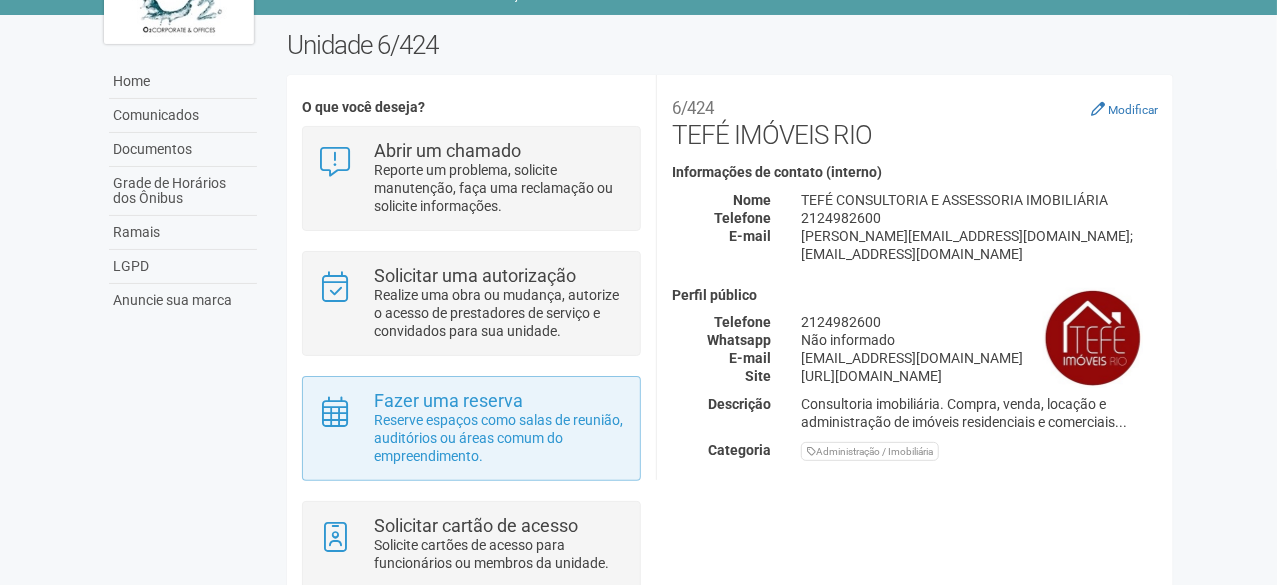 scroll, scrollTop: 160, scrollLeft: 0, axis: vertical 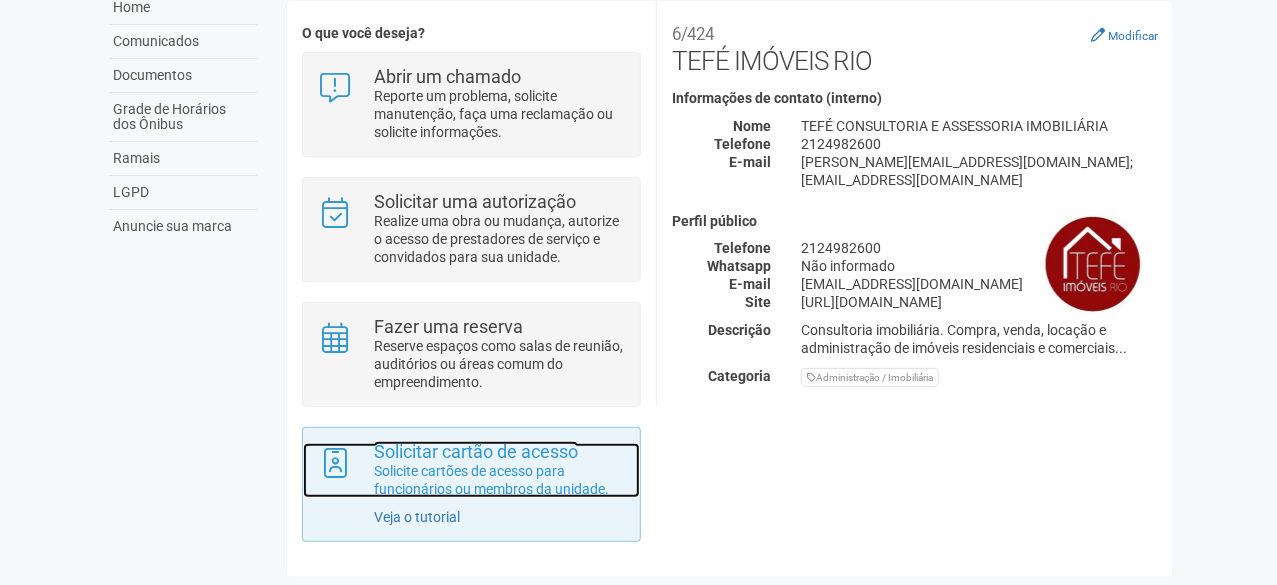 click on "Solicite cartões de acesso para funcionários ou membros da unidade." at bounding box center [499, 480] 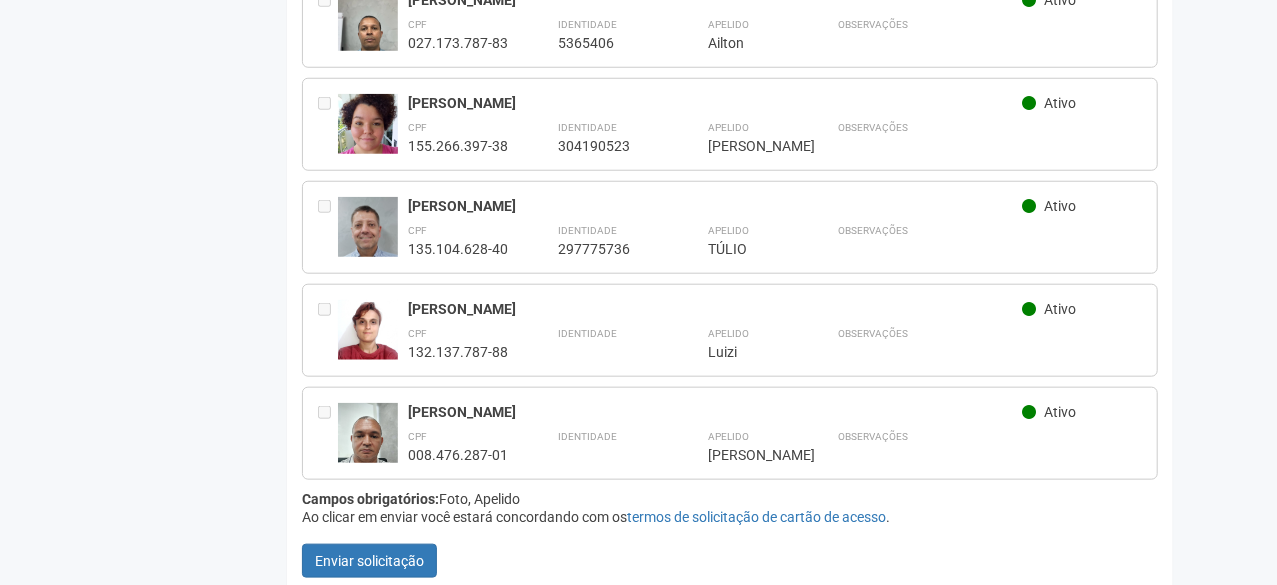 scroll, scrollTop: 886, scrollLeft: 0, axis: vertical 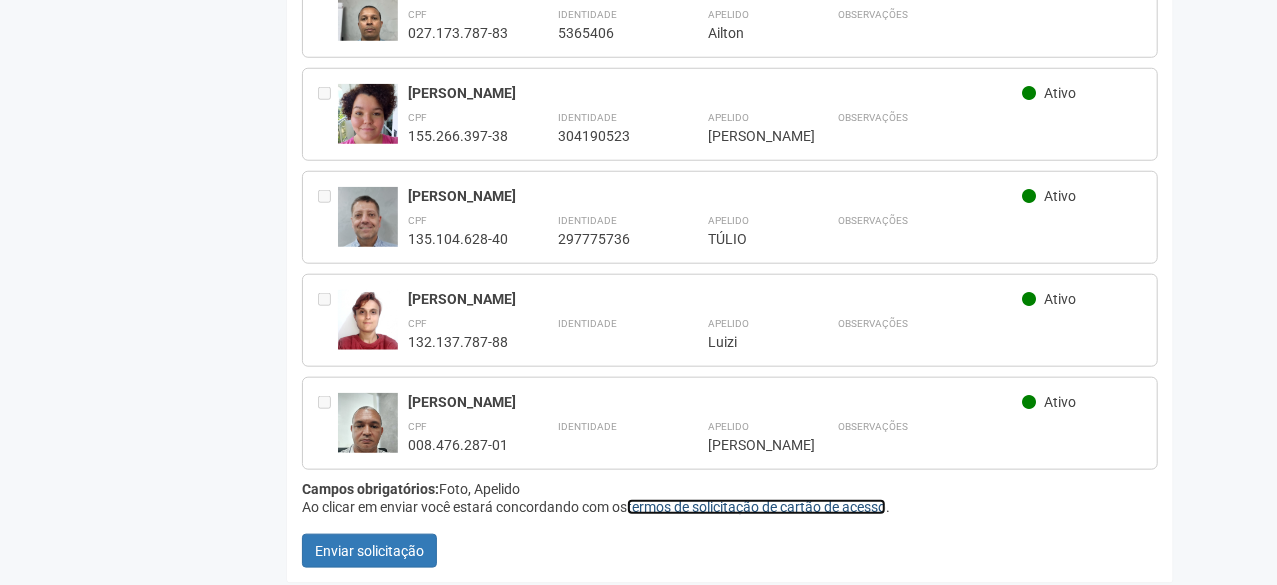 click on "termos de solicitação de cartão de acesso" at bounding box center [756, 507] 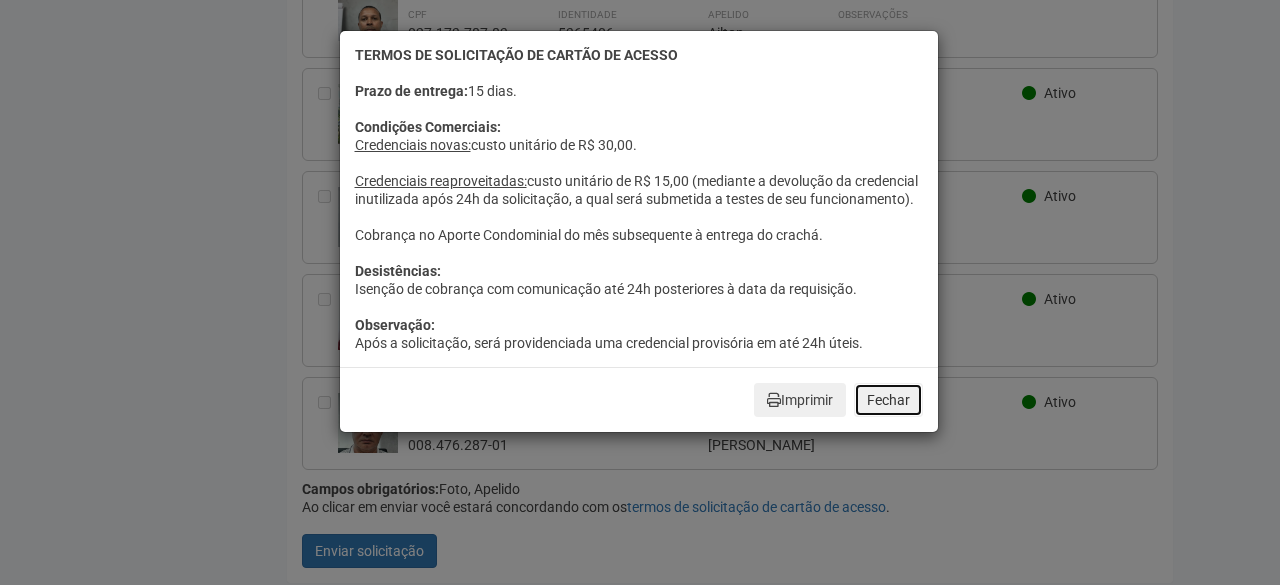click on "Fechar" at bounding box center (888, 400) 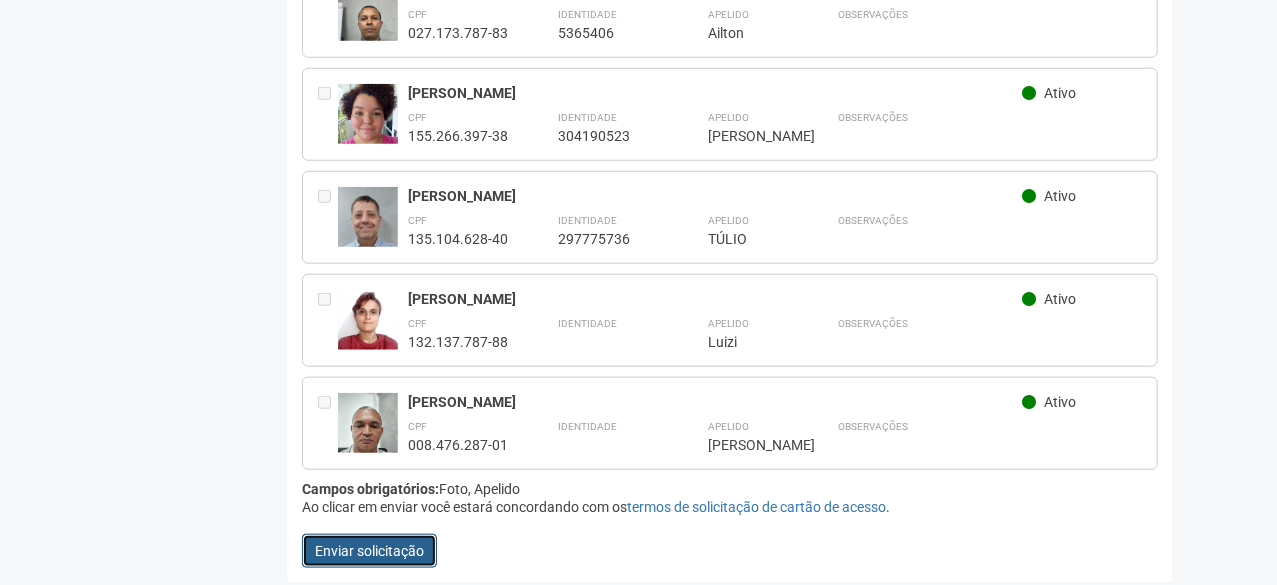 click on "Enviar solicitação" at bounding box center [369, 551] 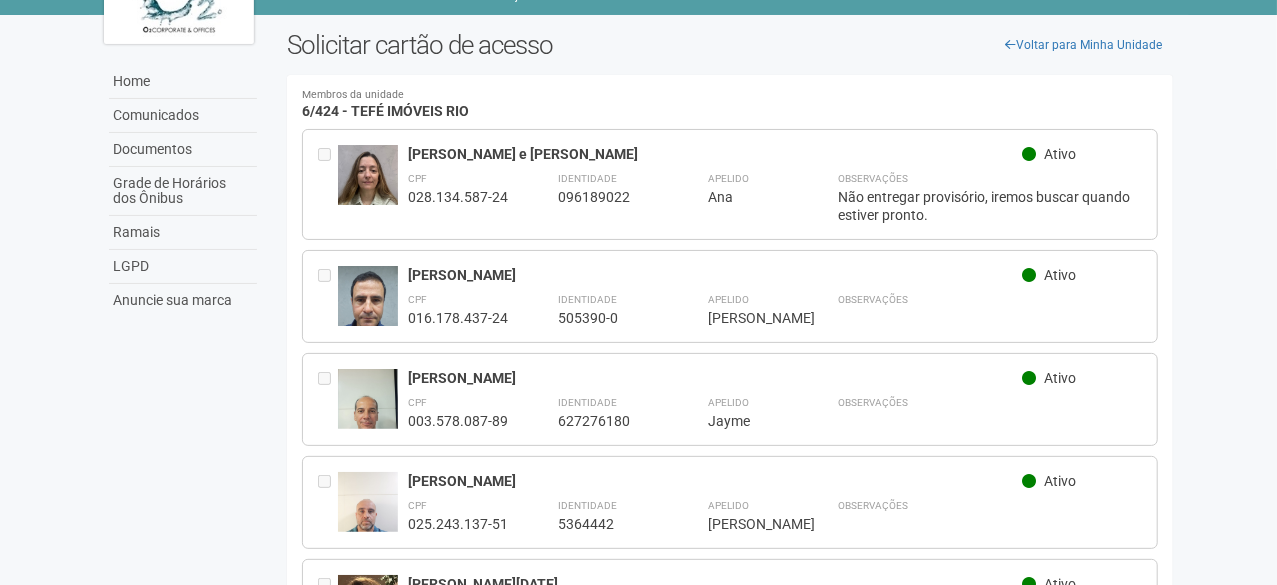 scroll, scrollTop: 78, scrollLeft: 0, axis: vertical 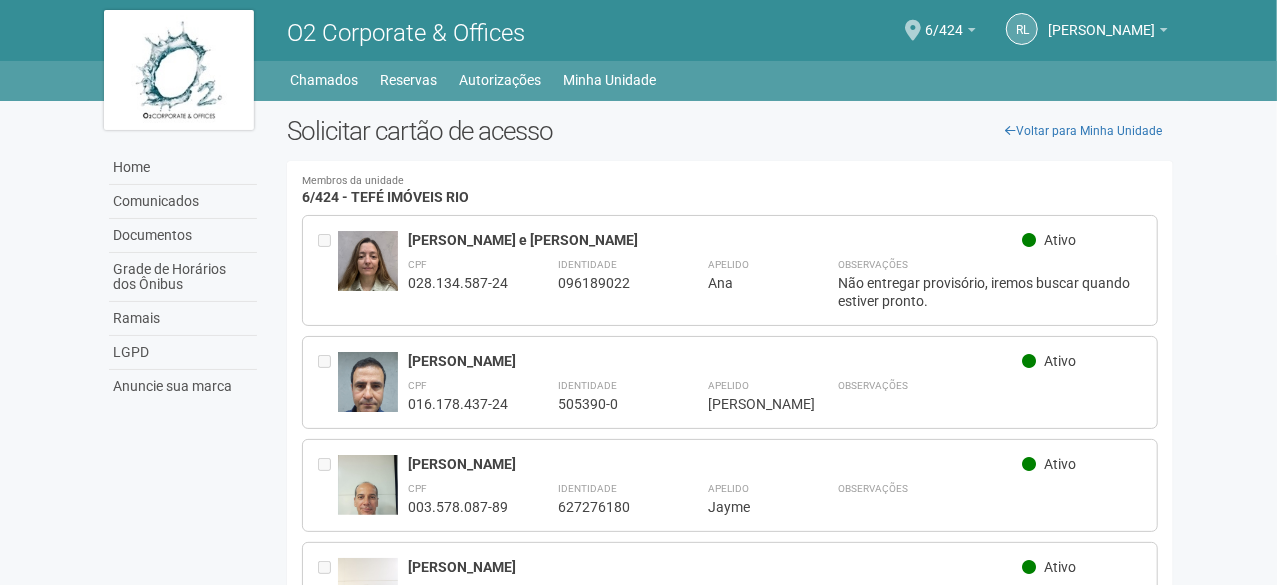 click on "6/424
Você está na unidade
6/424
Ir para a unidade" at bounding box center [950, 32] 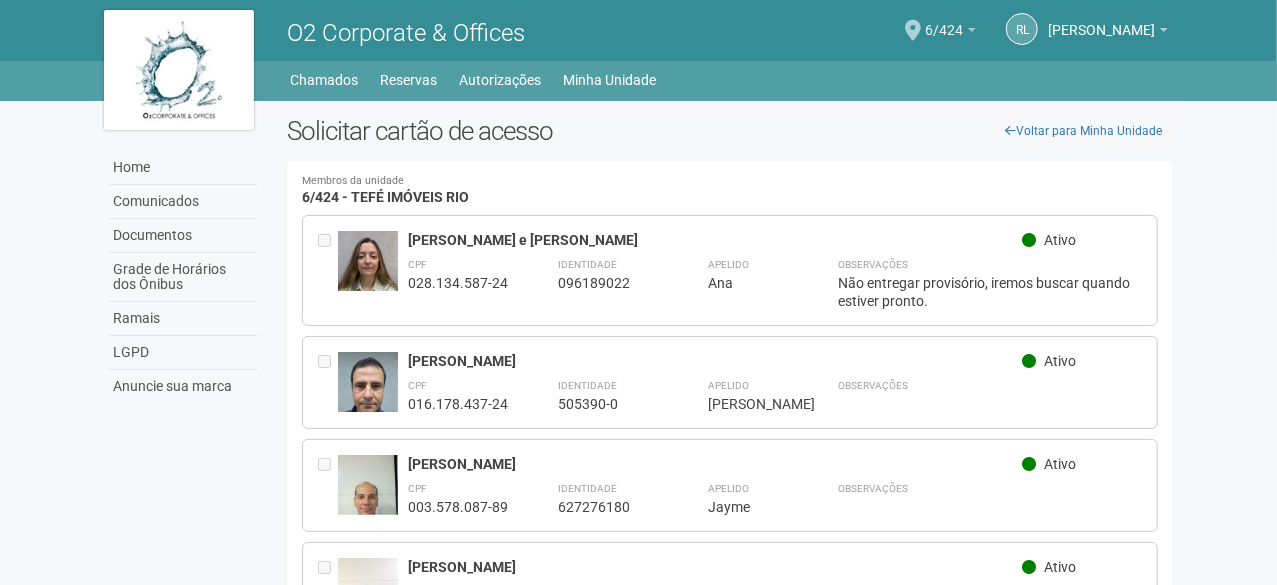 click at bounding box center [972, 30] 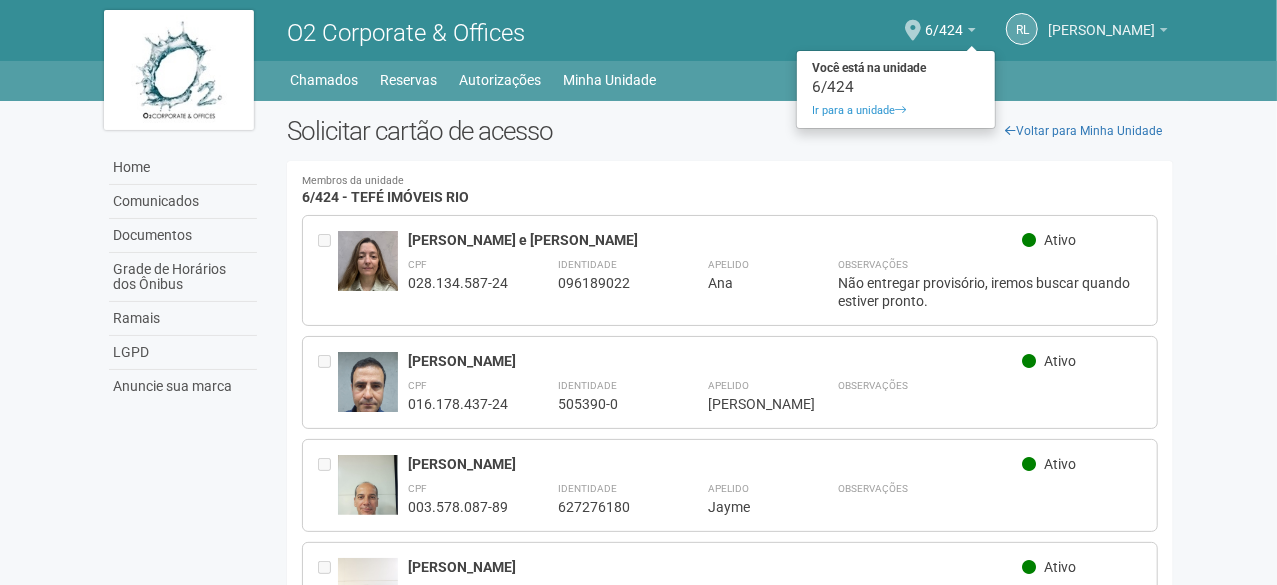 click on "[PERSON_NAME]" at bounding box center [1101, 20] 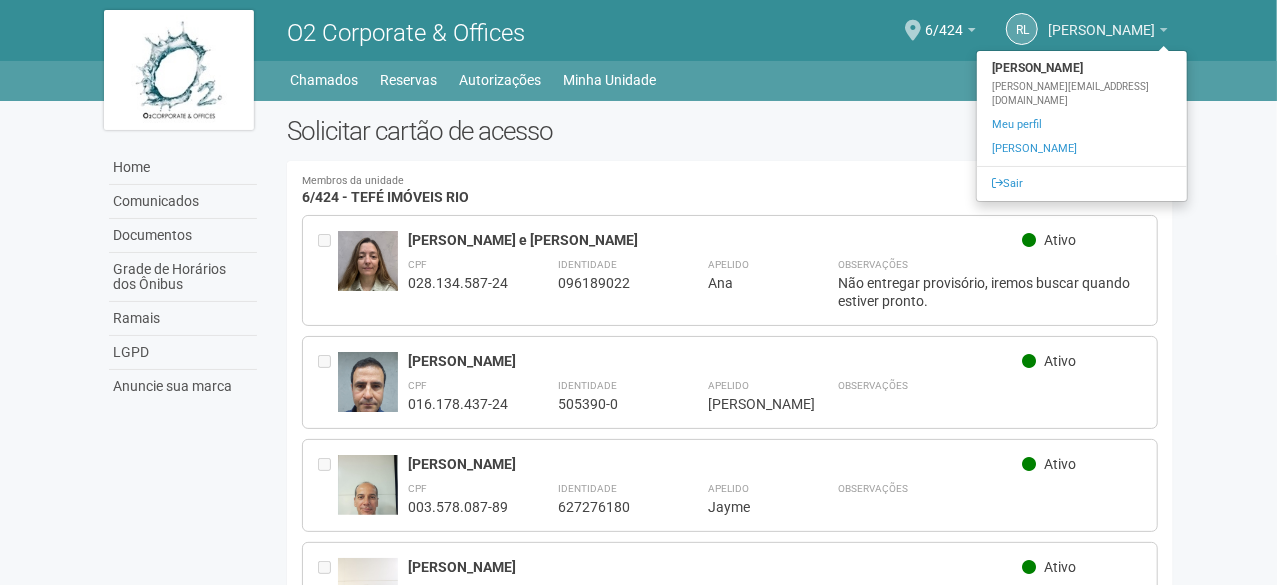 click on "[PERSON_NAME]" at bounding box center [1101, 20] 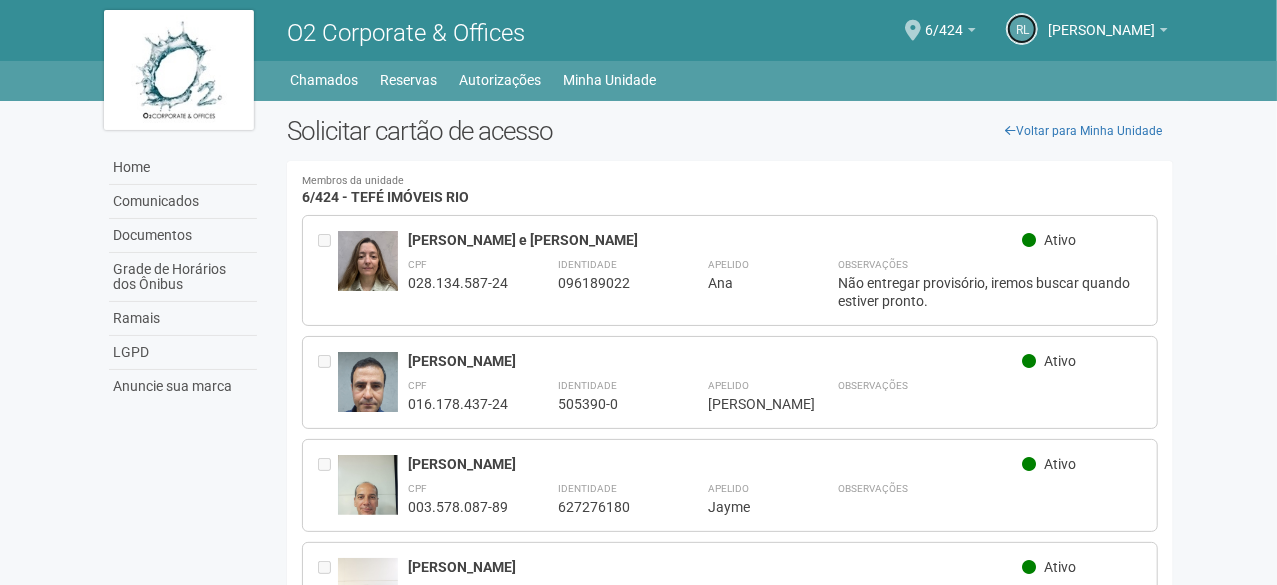 click on "RL" at bounding box center [1022, 29] 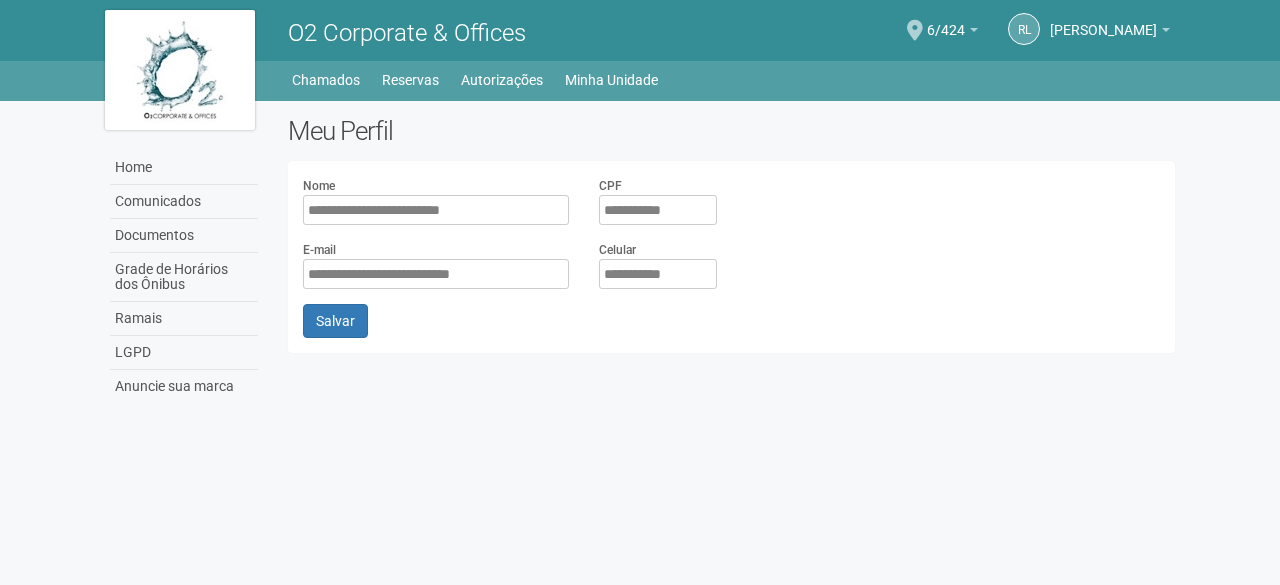 scroll, scrollTop: 0, scrollLeft: 0, axis: both 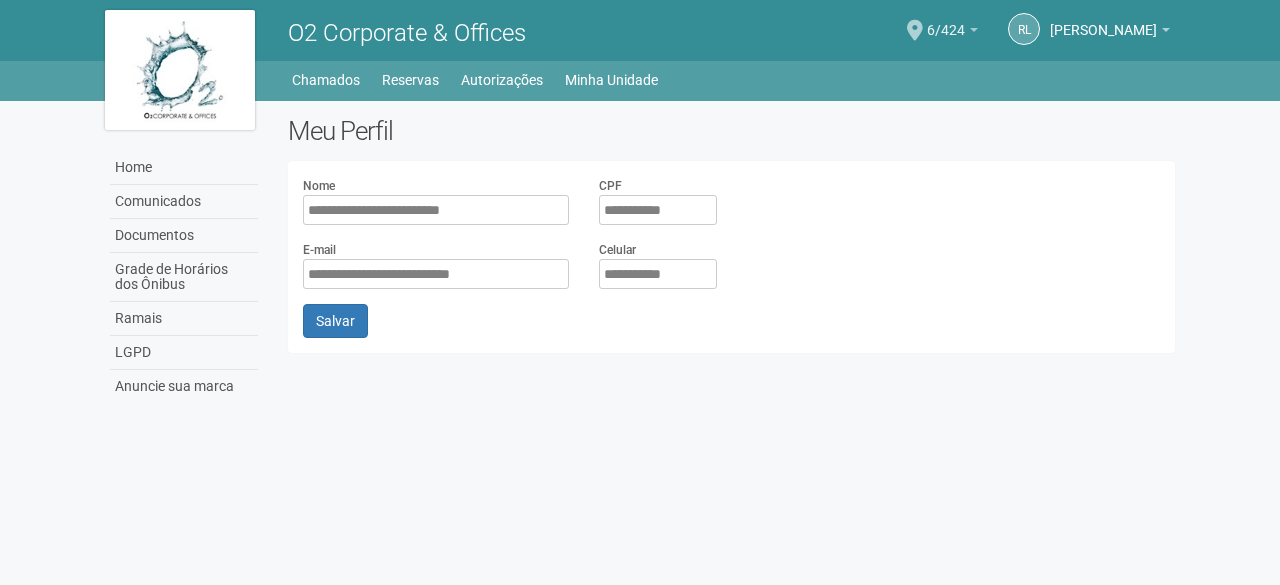 click on "6/424" at bounding box center (946, 20) 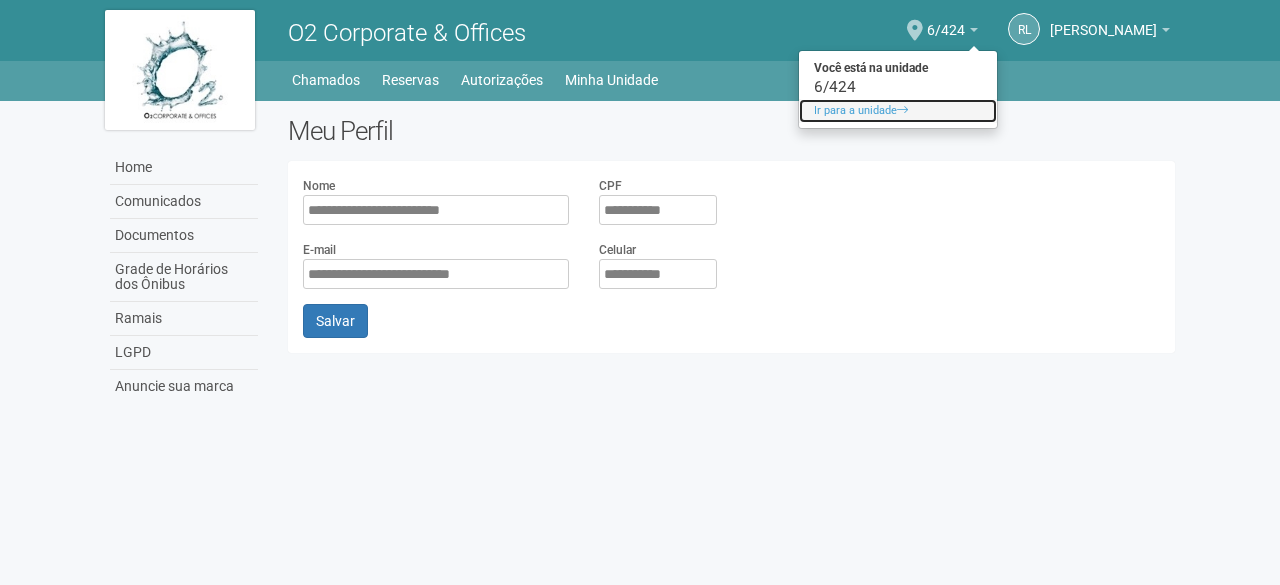 click at bounding box center (902, 109) 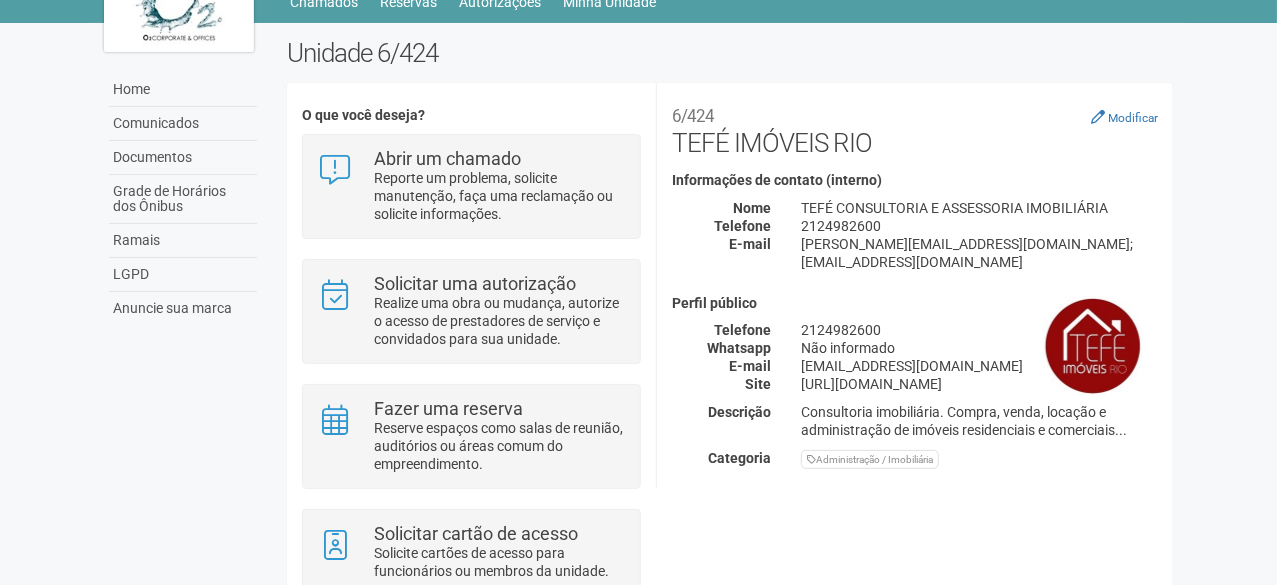 scroll, scrollTop: 160, scrollLeft: 0, axis: vertical 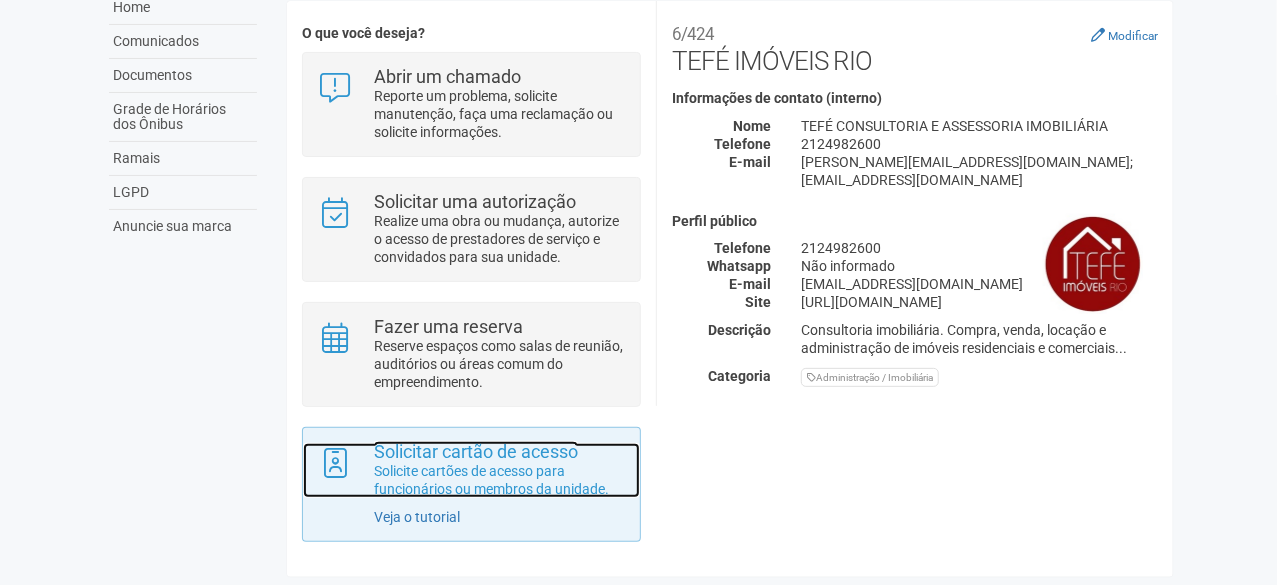 click on "Solicite cartões de acesso para funcionários ou membros da unidade." at bounding box center [499, 480] 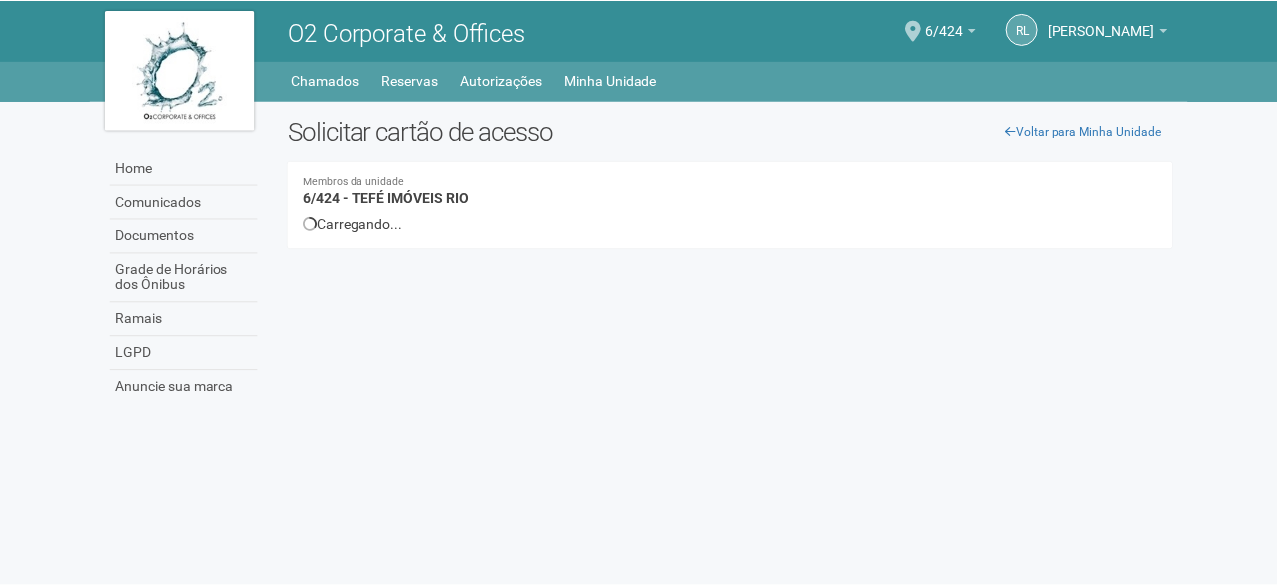 scroll, scrollTop: 0, scrollLeft: 0, axis: both 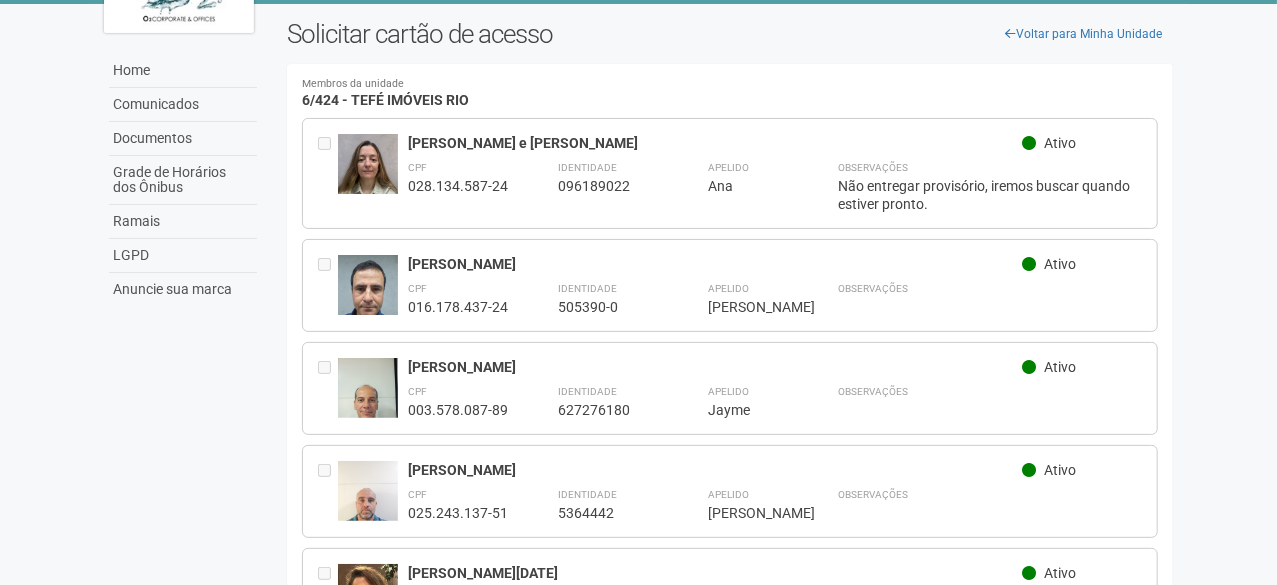 click on "Membros da unidade" at bounding box center [730, 84] 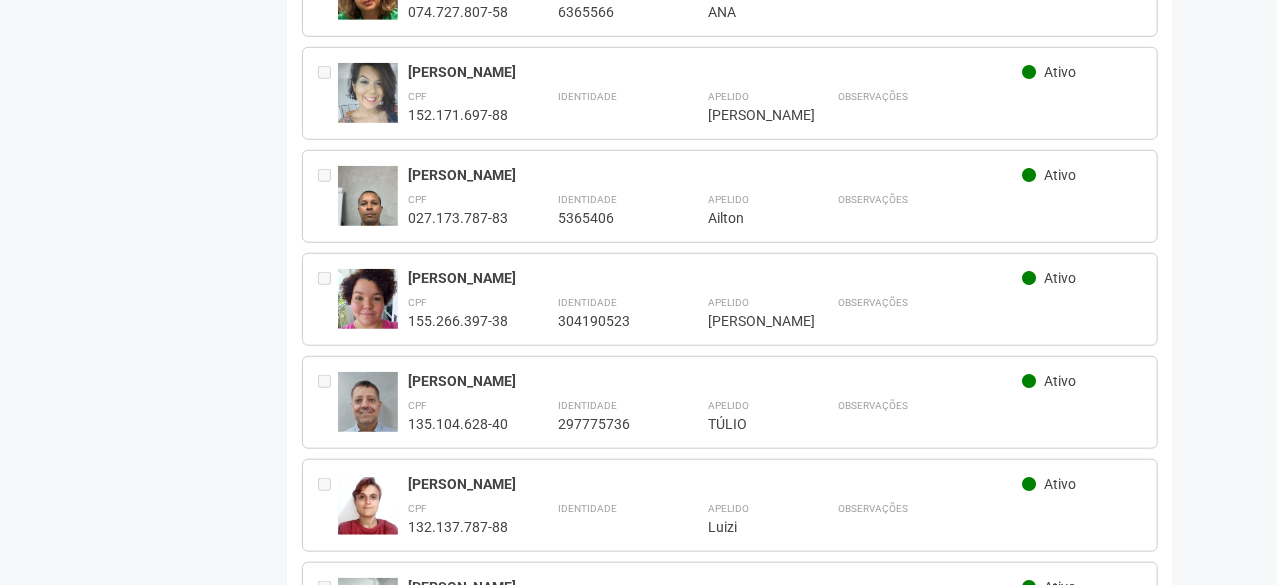 scroll, scrollTop: 886, scrollLeft: 0, axis: vertical 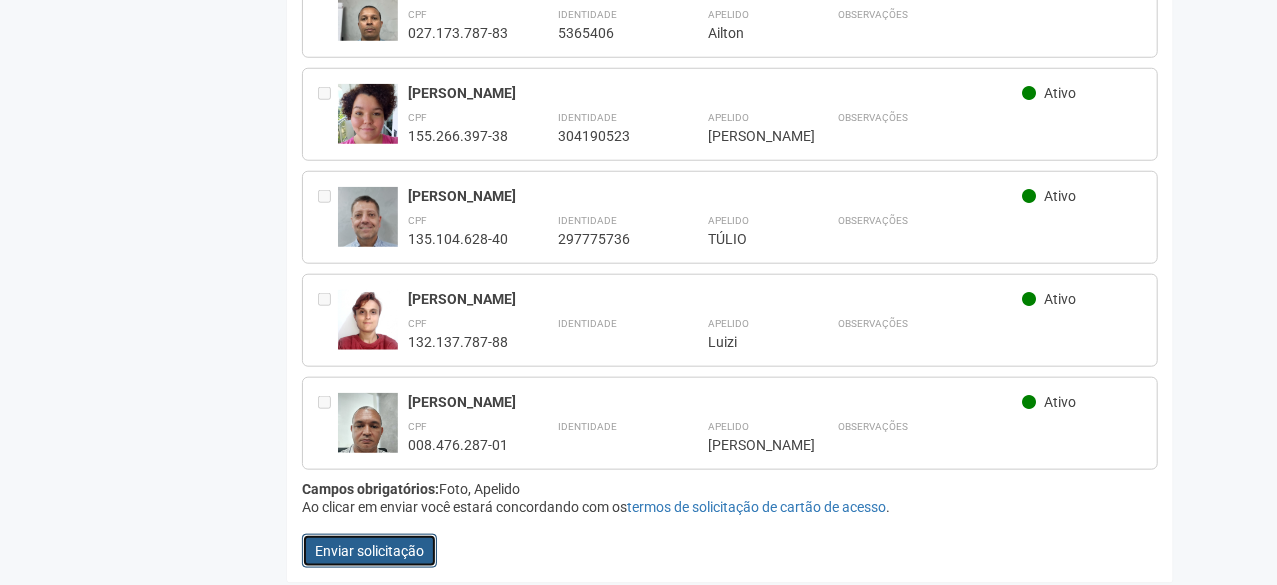 click on "Enviar solicitação" at bounding box center [369, 551] 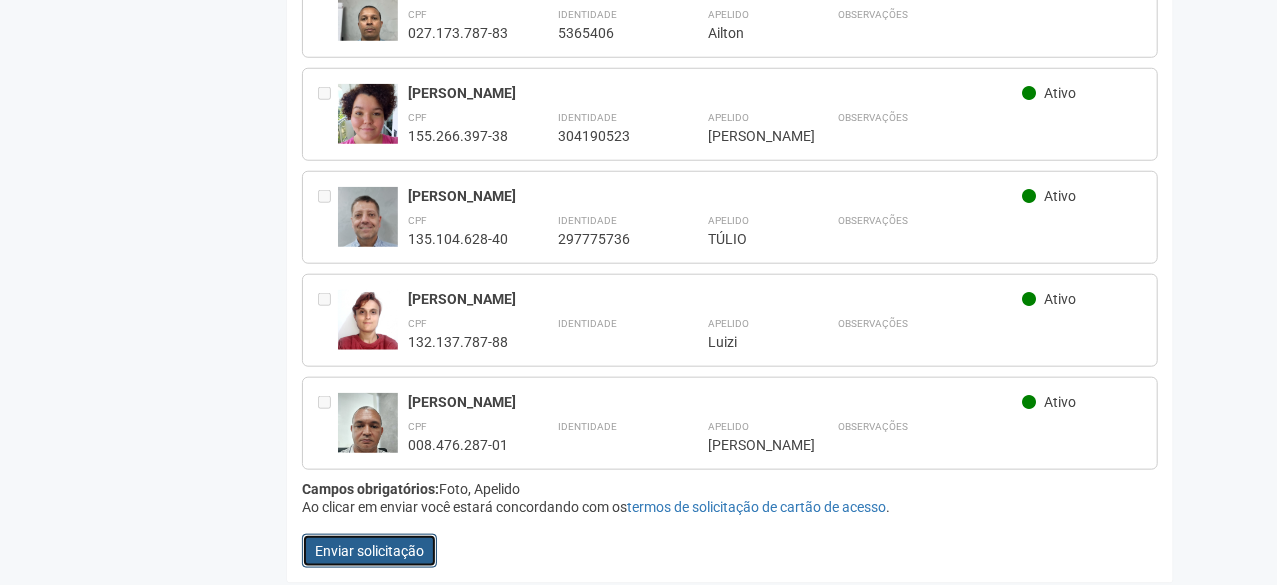 click on "Enviar solicitação" at bounding box center [369, 551] 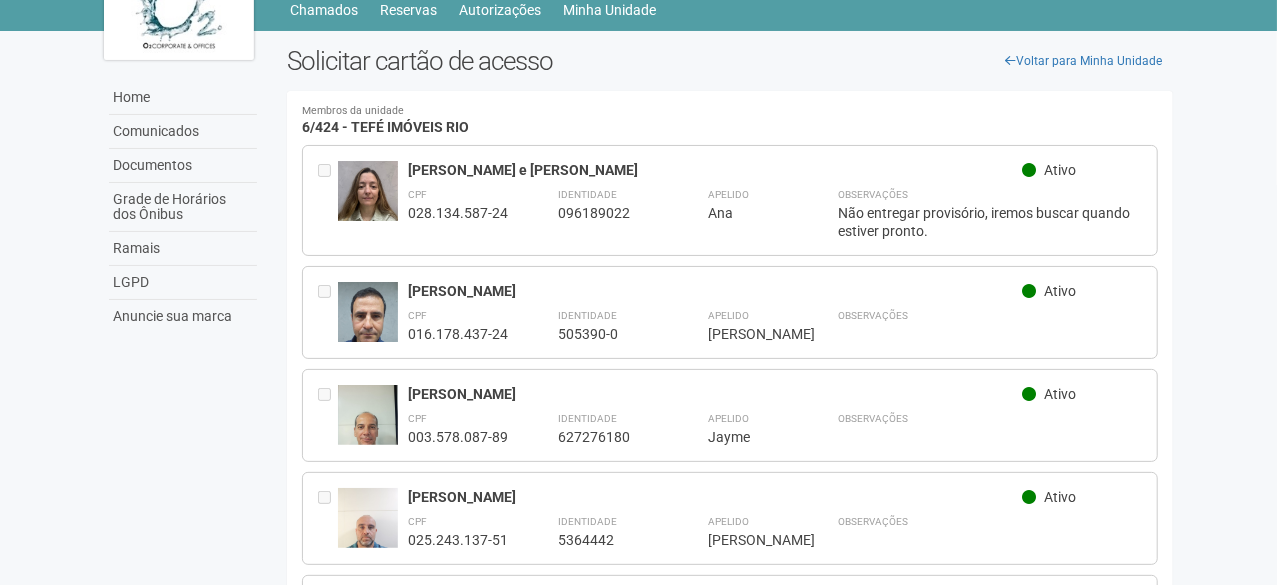 scroll, scrollTop: 0, scrollLeft: 0, axis: both 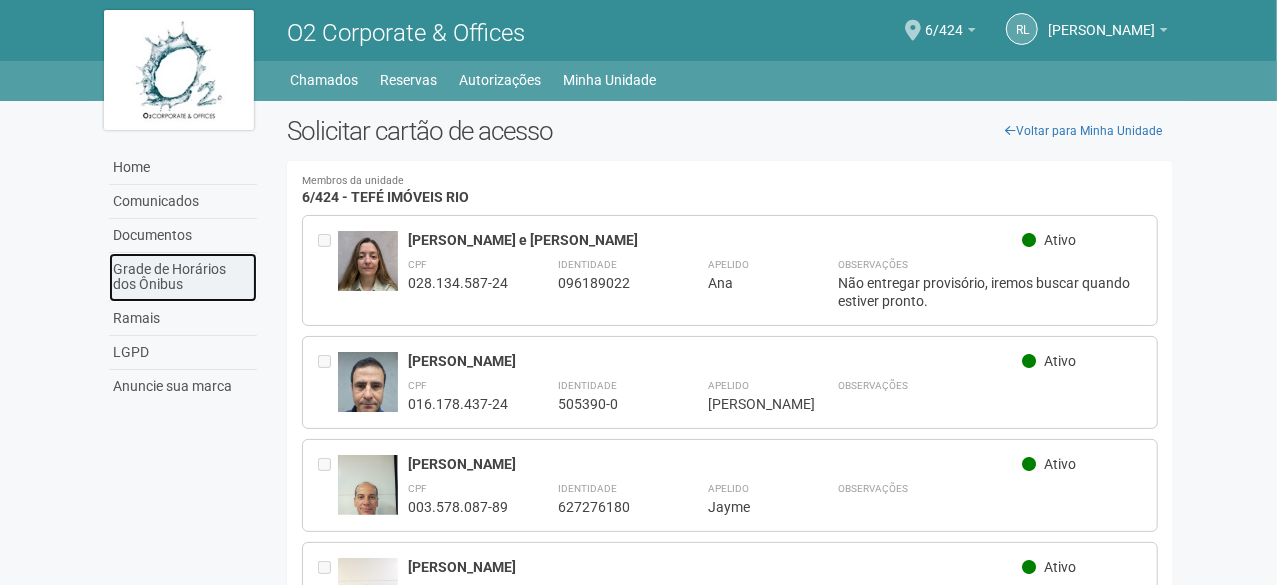 click on "Grade de Horários dos Ônibus" at bounding box center [183, 277] 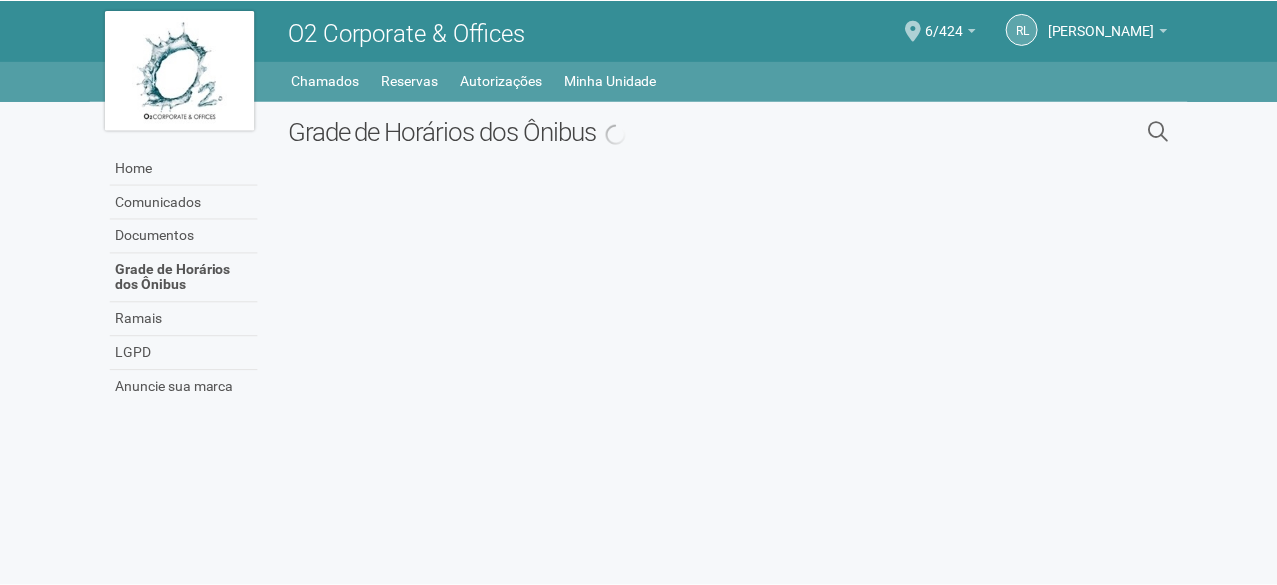 scroll, scrollTop: 0, scrollLeft: 0, axis: both 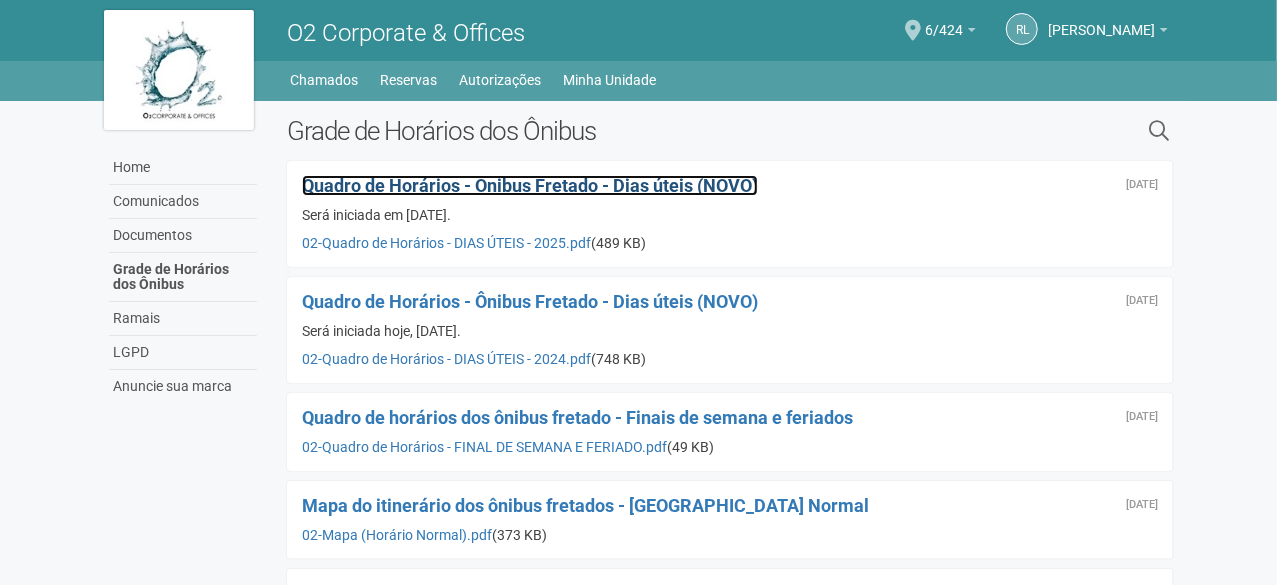 click on "Quadro de Horários - Ônibus Fretado - Dias úteis (NOVO)" at bounding box center [530, 185] 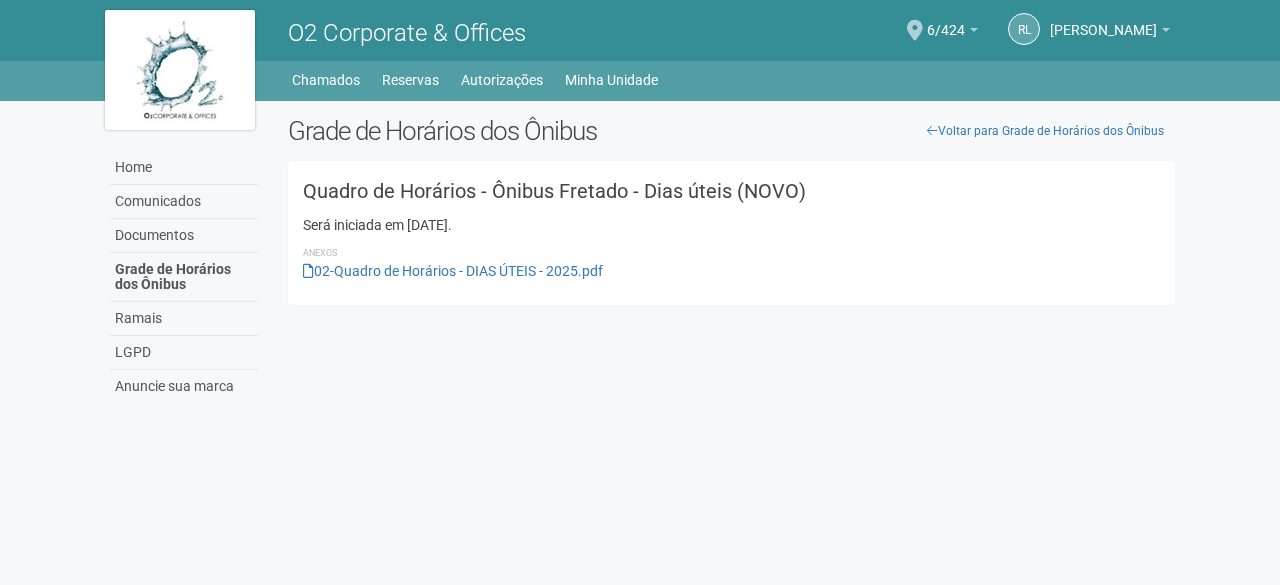 scroll, scrollTop: 0, scrollLeft: 0, axis: both 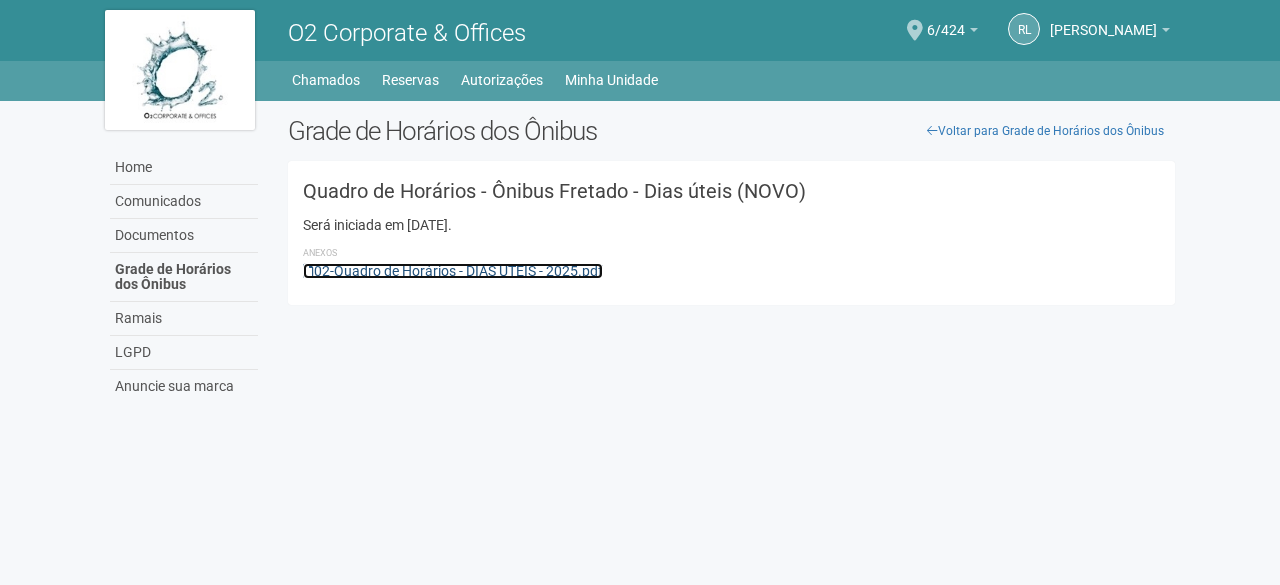 click on "02-Quadro de Horários - DIAS ÚTEIS - 2025.pdf" at bounding box center [453, 271] 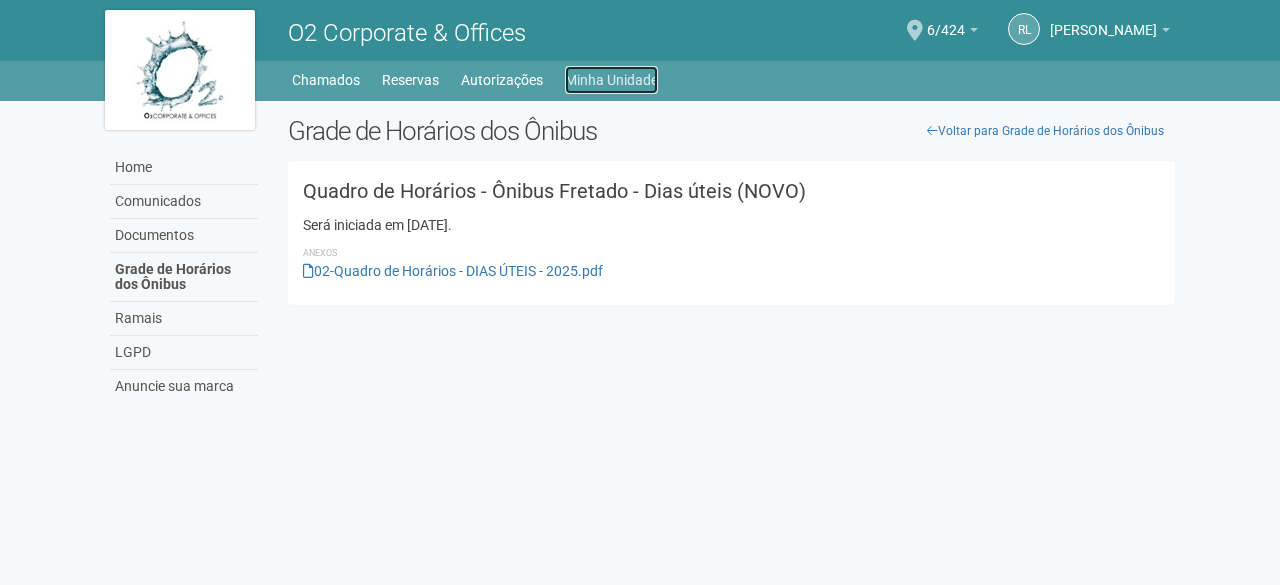 click on "Minha Unidade" at bounding box center [611, 80] 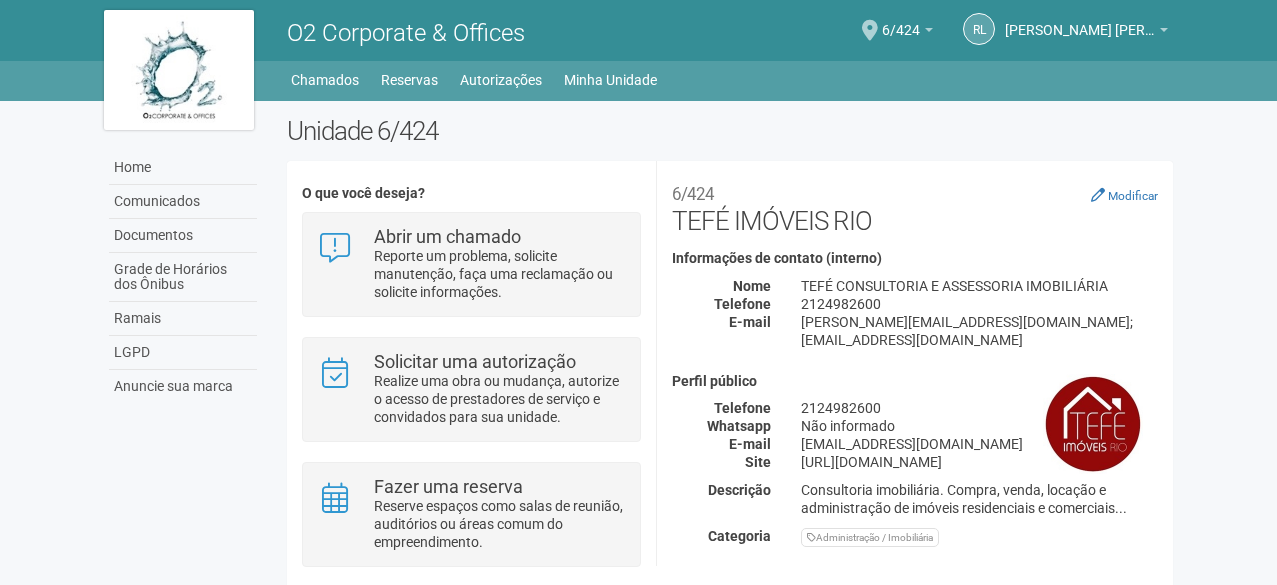scroll, scrollTop: 0, scrollLeft: 0, axis: both 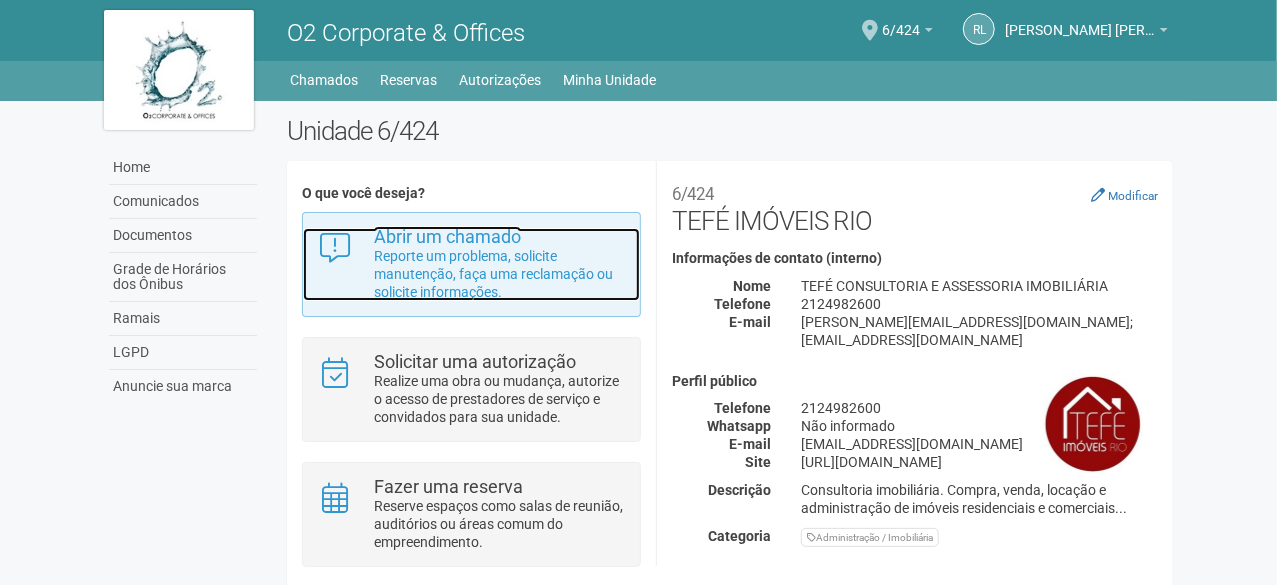 click on "Reporte um problema, solicite manutenção, faça uma reclamação ou solicite informações." at bounding box center (499, 274) 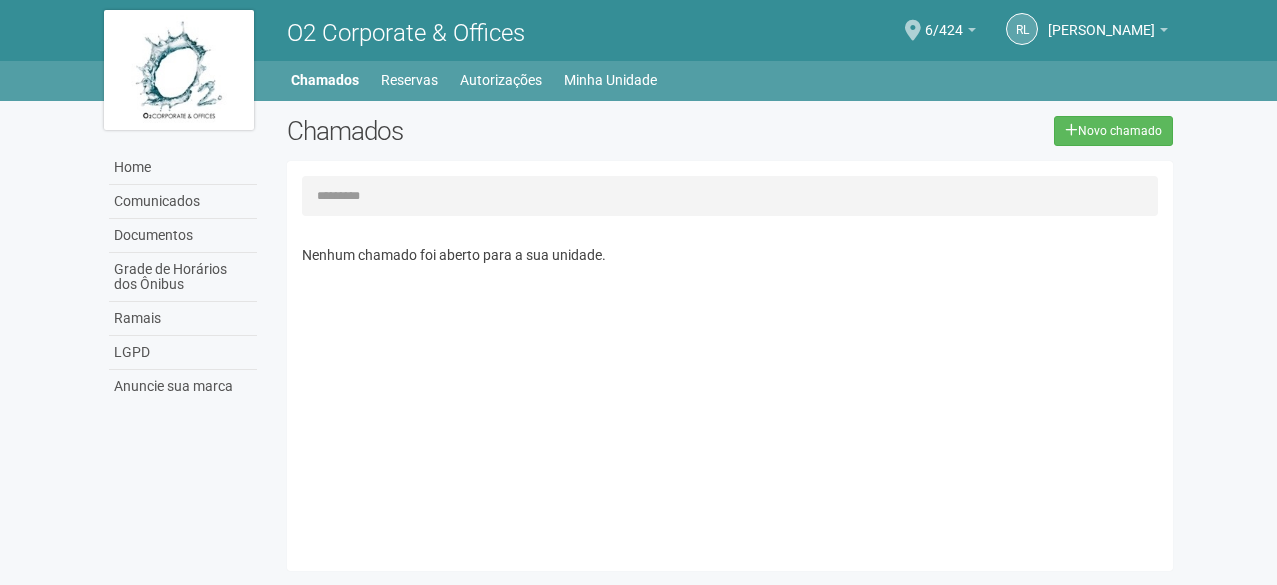 scroll, scrollTop: 0, scrollLeft: 0, axis: both 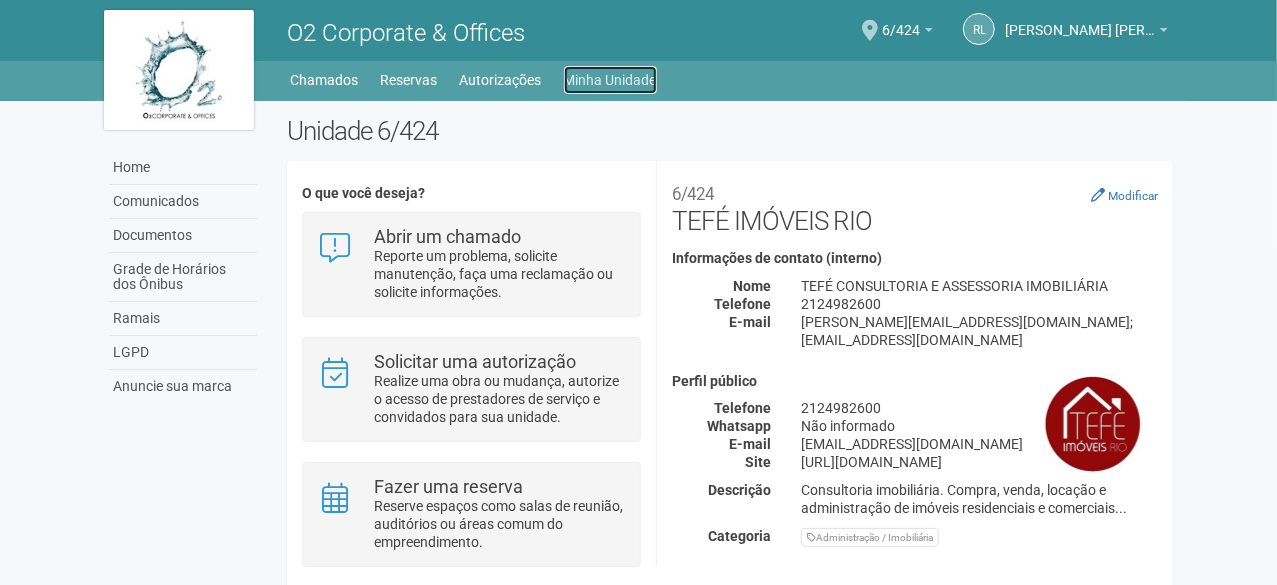 click on "Minha Unidade" at bounding box center [610, 80] 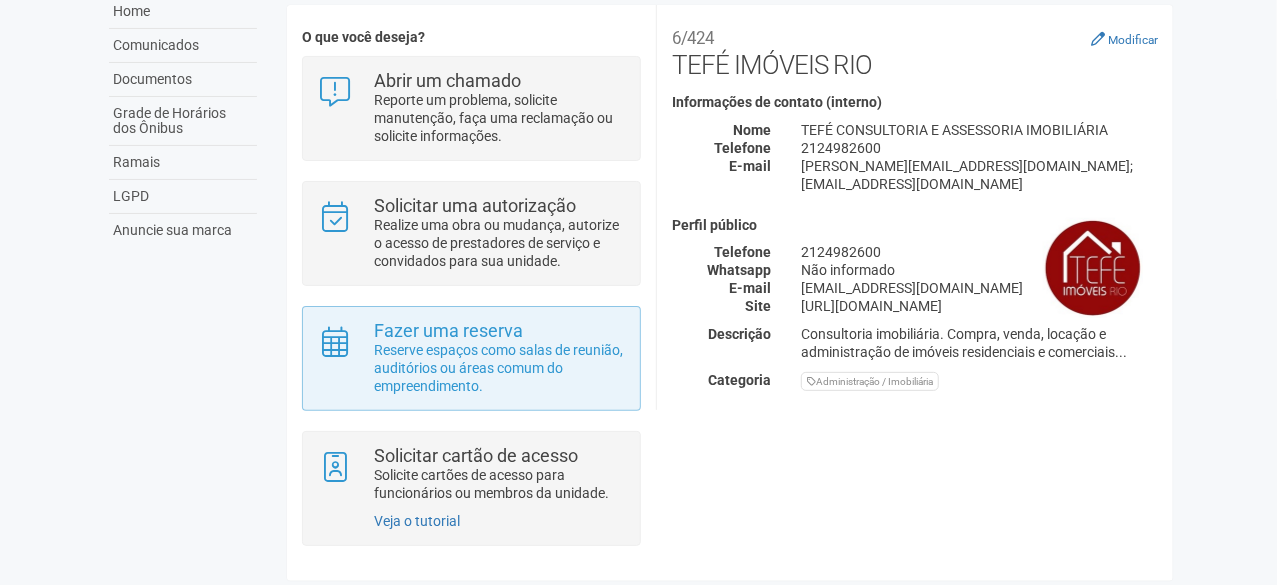 scroll, scrollTop: 160, scrollLeft: 0, axis: vertical 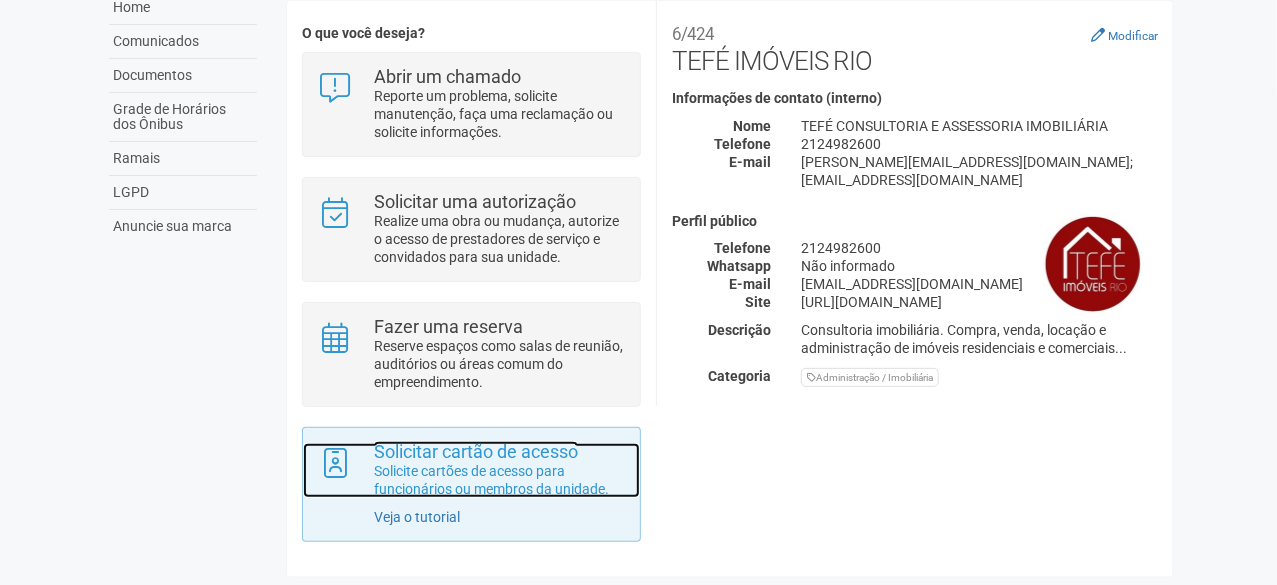 click on "Solicite cartões de acesso para funcionários ou membros da unidade." at bounding box center [499, 480] 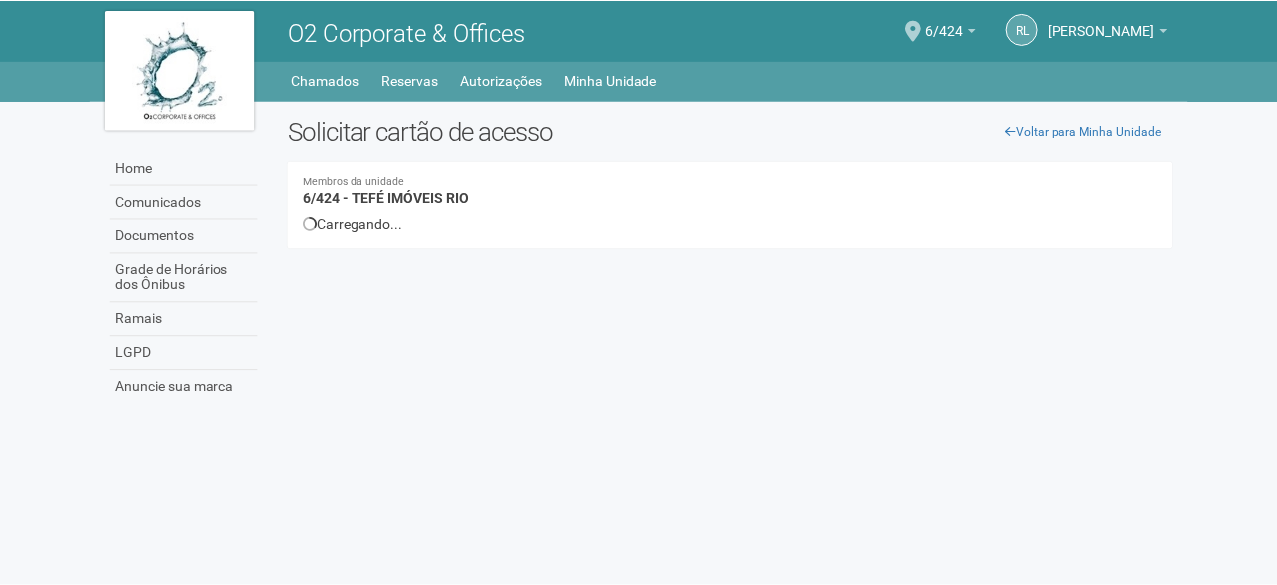 scroll, scrollTop: 0, scrollLeft: 0, axis: both 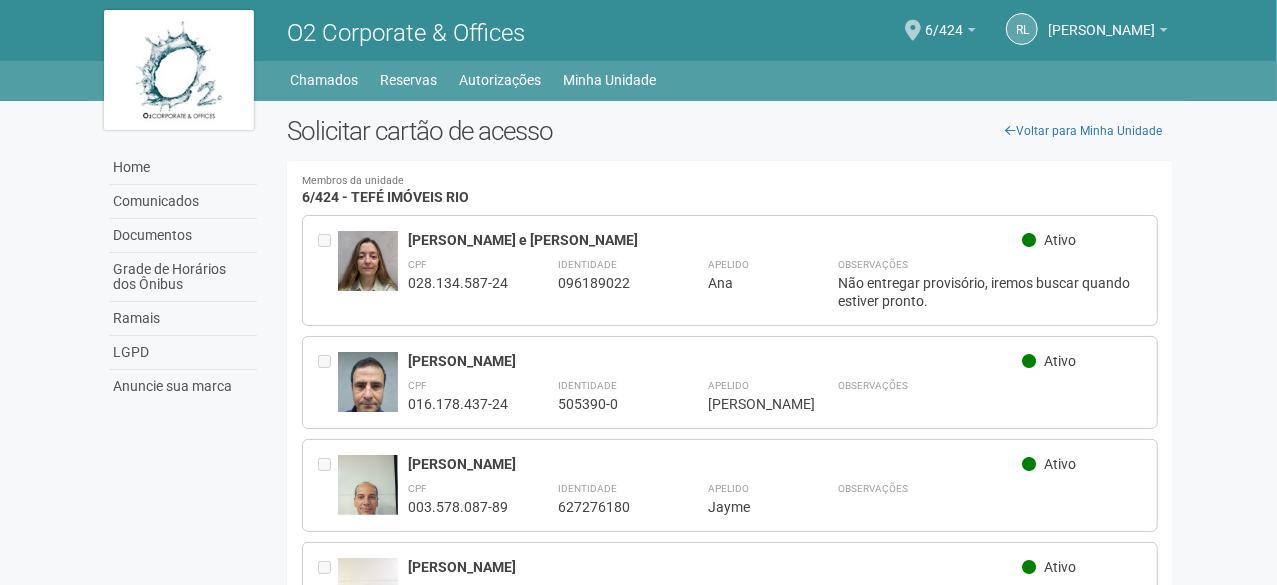 click on "Membros da unidade
6/424
- TEFÉ IMÓVEIS RIO" at bounding box center (730, 190) 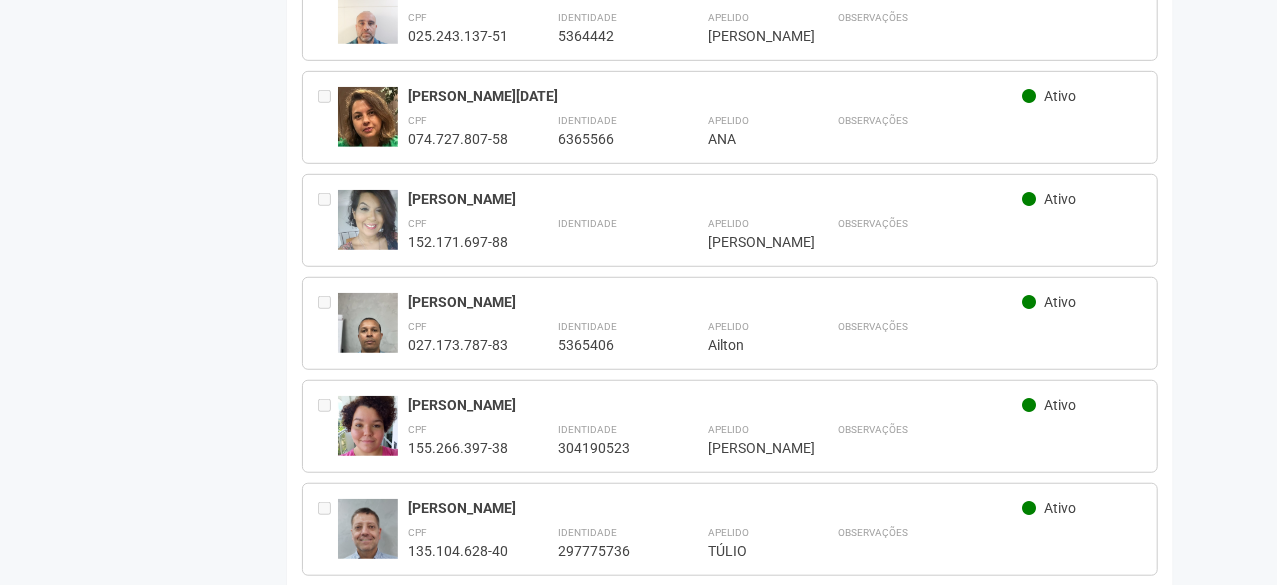 scroll, scrollTop: 600, scrollLeft: 0, axis: vertical 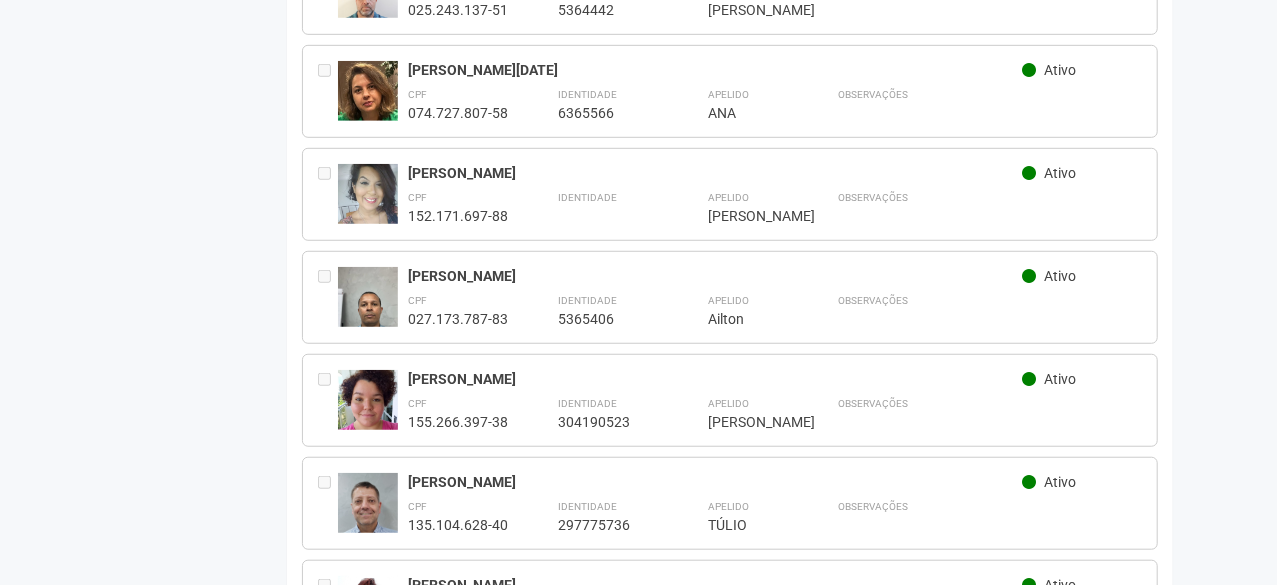 click on "Ativo" at bounding box center (1060, 379) 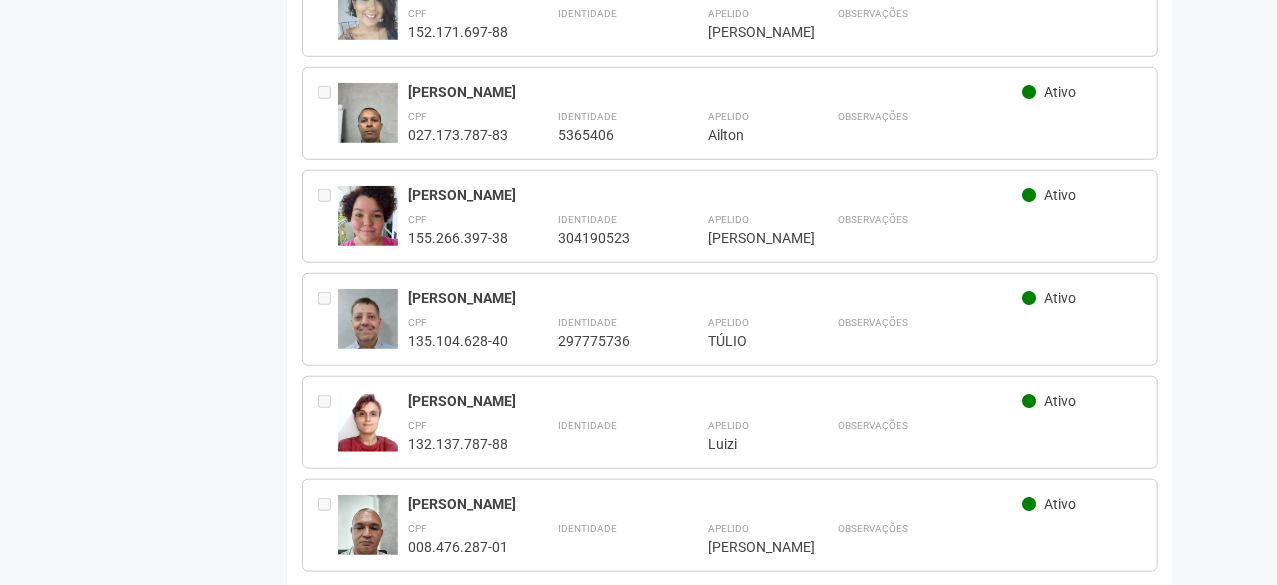 scroll, scrollTop: 886, scrollLeft: 0, axis: vertical 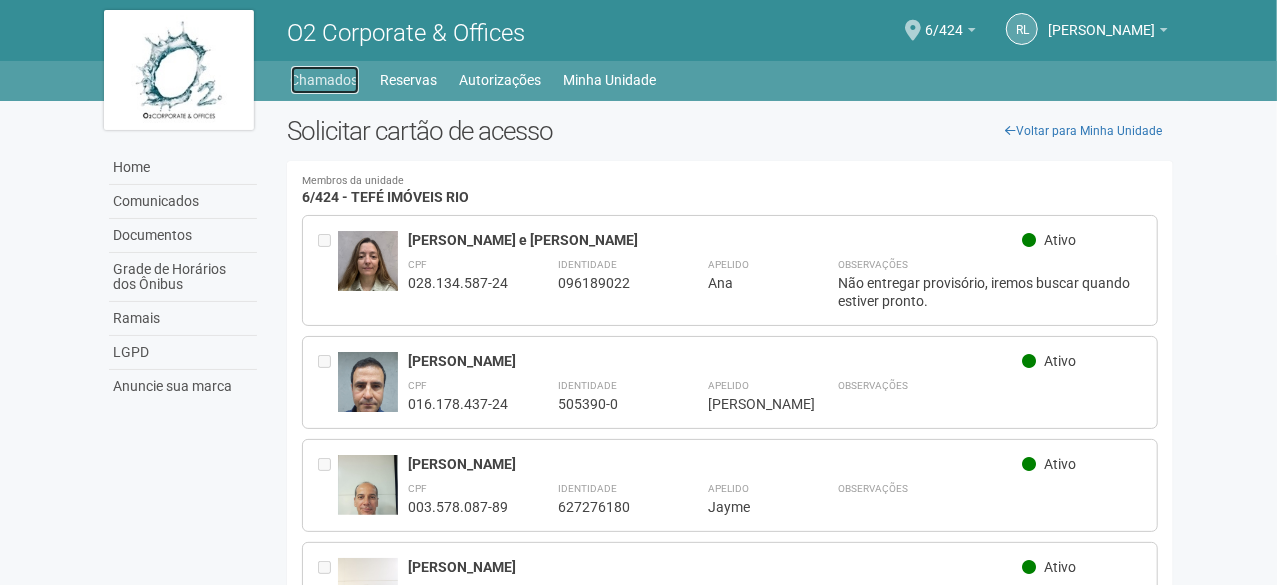 click on "Chamados" at bounding box center [325, 80] 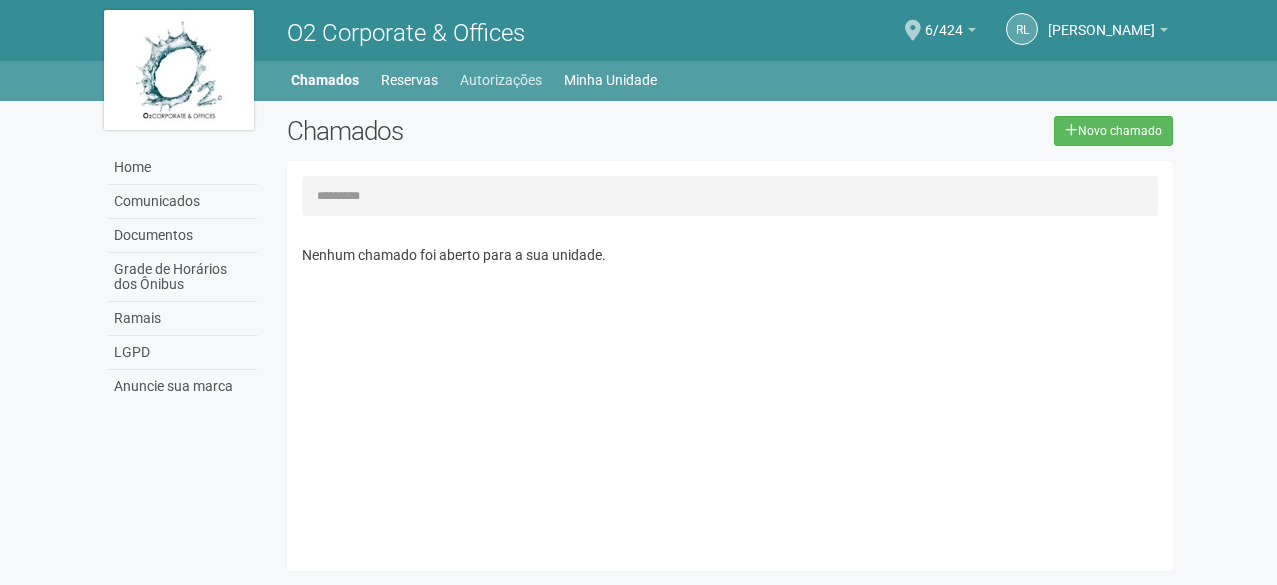 scroll, scrollTop: 0, scrollLeft: 0, axis: both 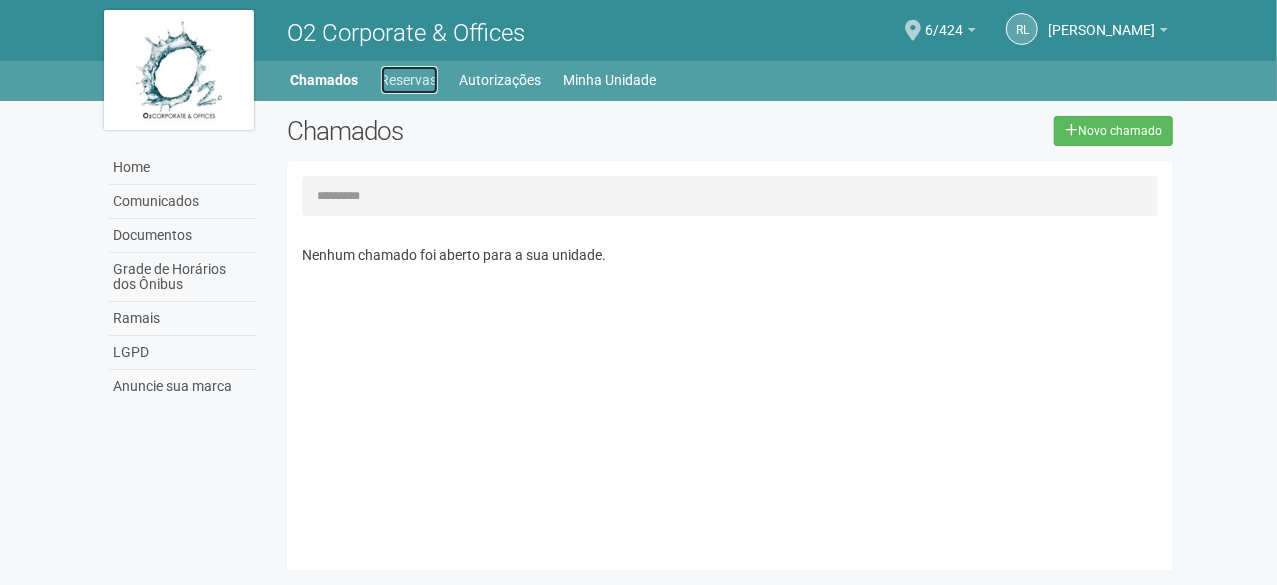 click on "Reservas" at bounding box center (409, 80) 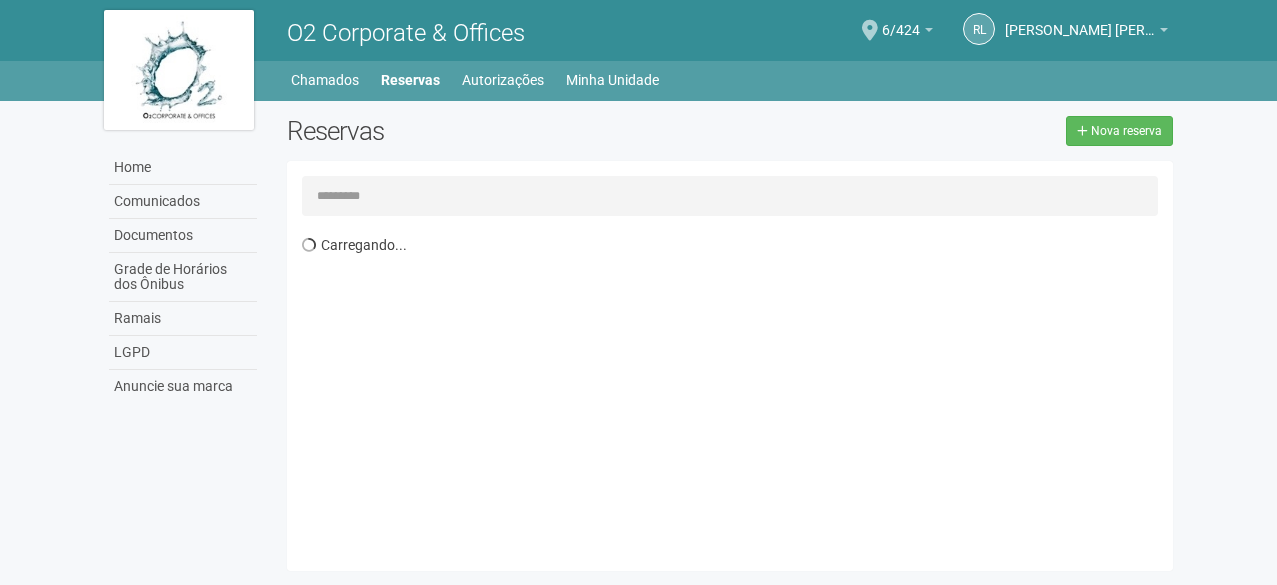scroll, scrollTop: 0, scrollLeft: 0, axis: both 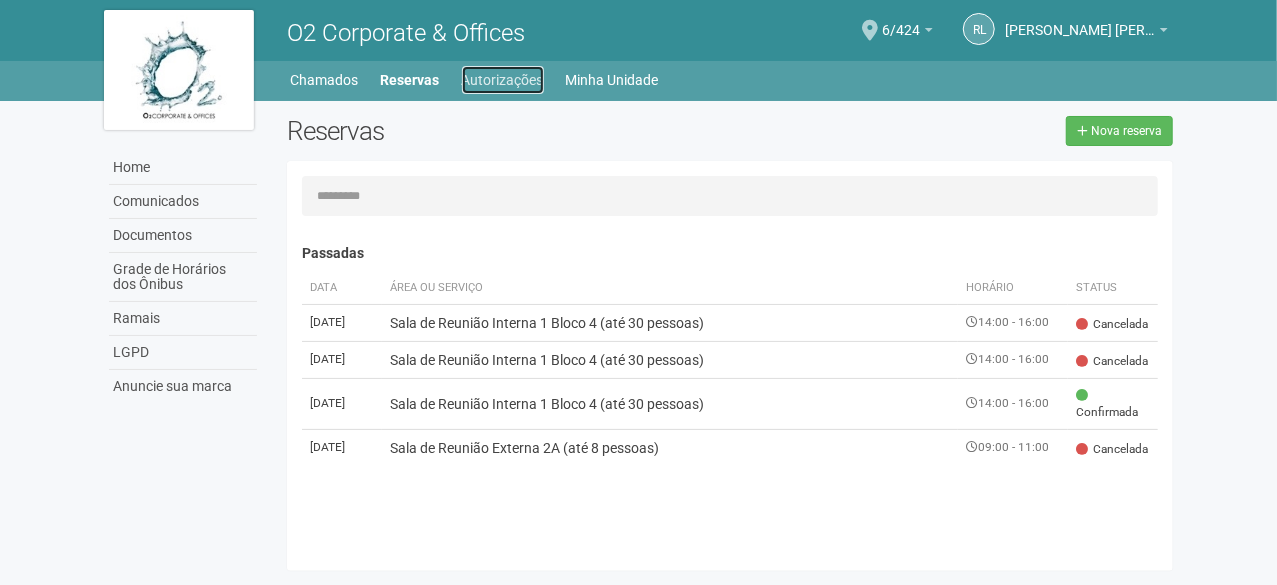 click on "Autorizações" at bounding box center (503, 80) 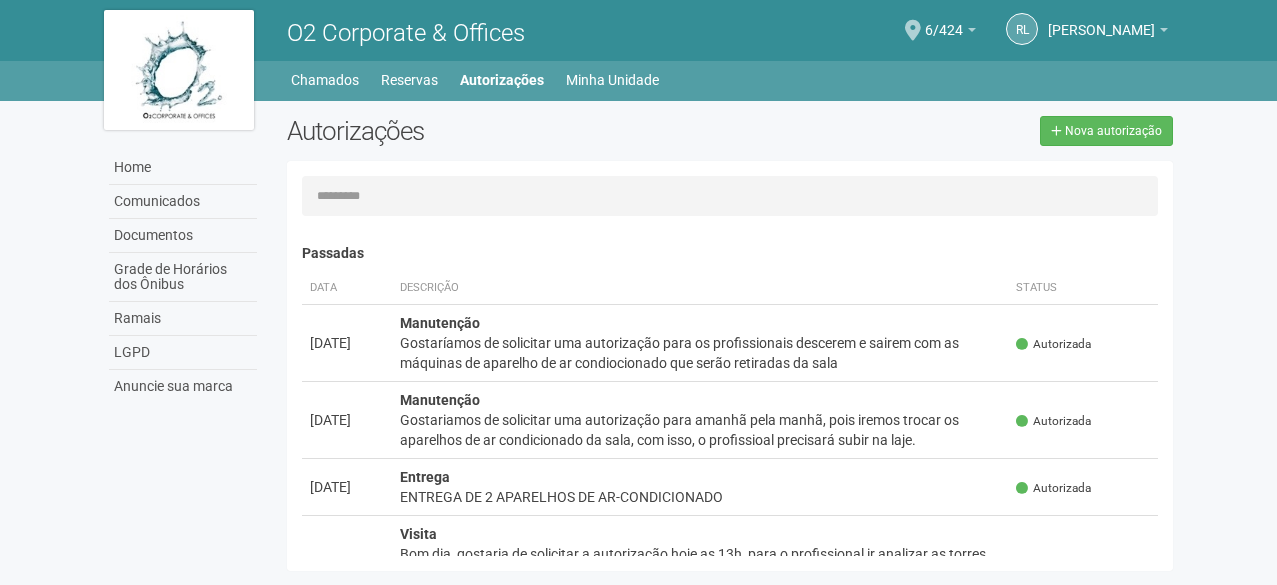 scroll, scrollTop: 0, scrollLeft: 0, axis: both 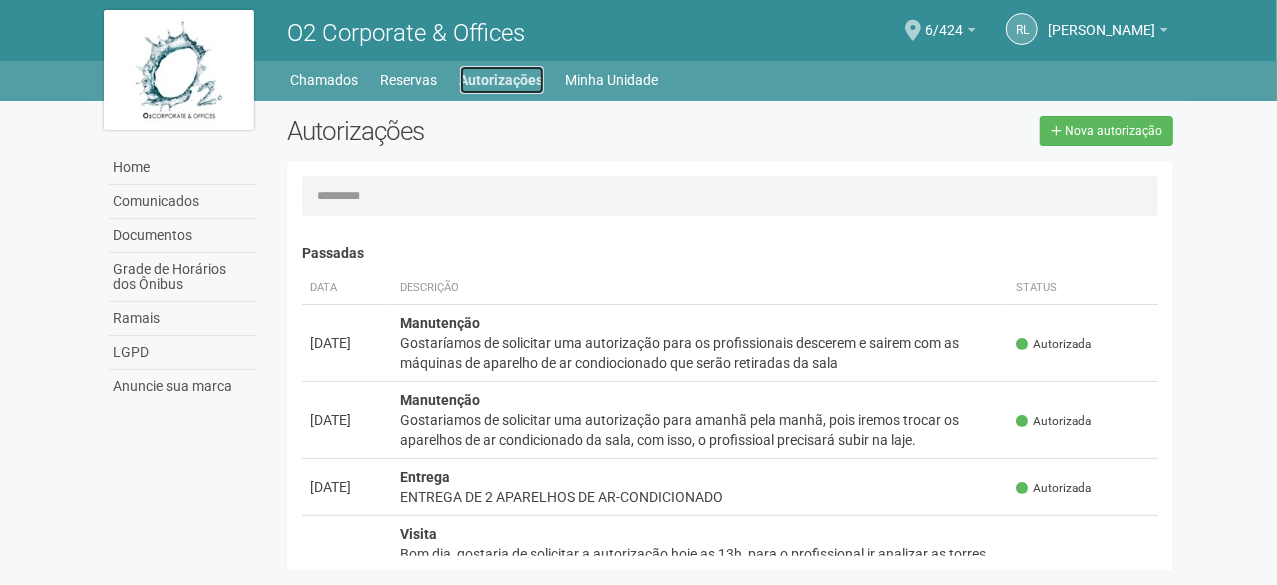 click on "Autorizações" at bounding box center (502, 80) 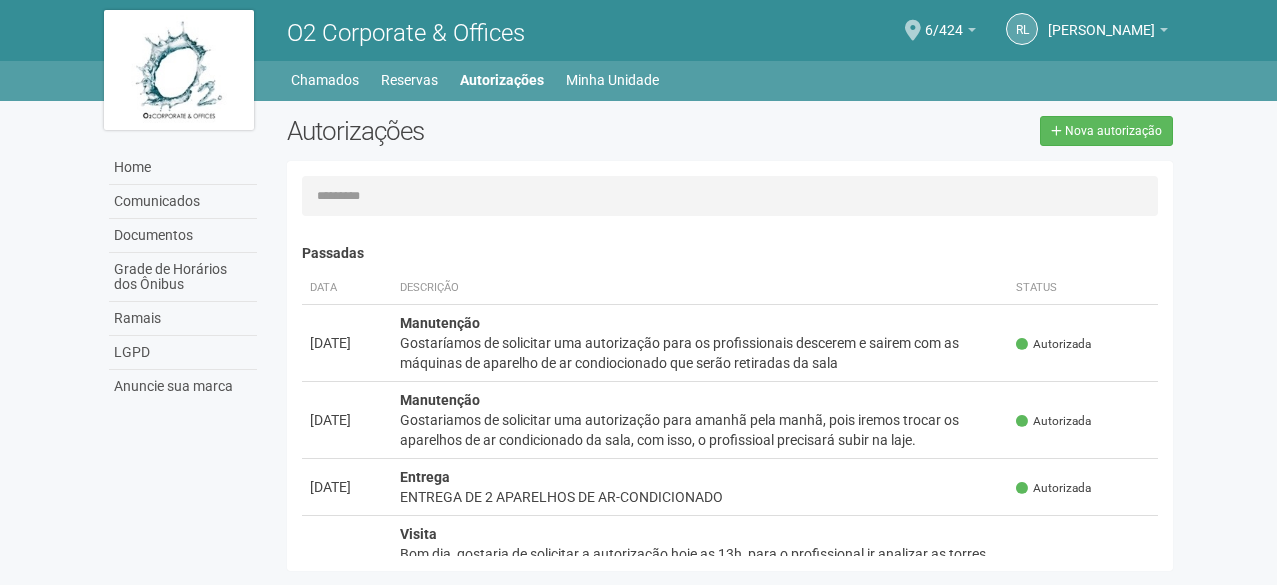 scroll, scrollTop: 0, scrollLeft: 0, axis: both 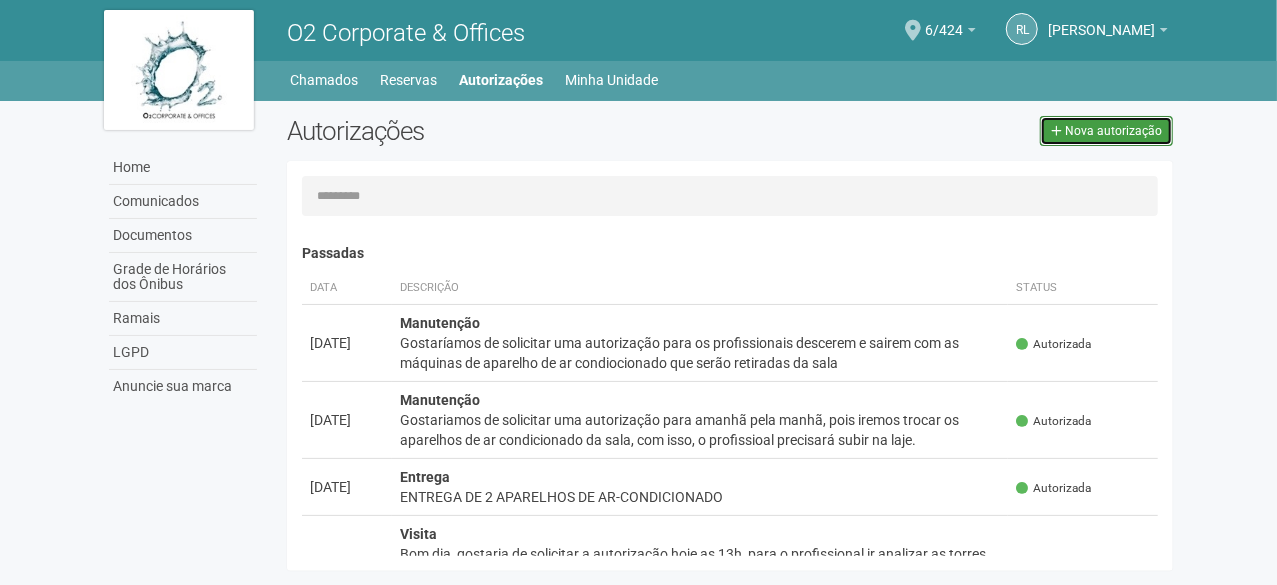 click on "Nova autorização" at bounding box center [1113, 131] 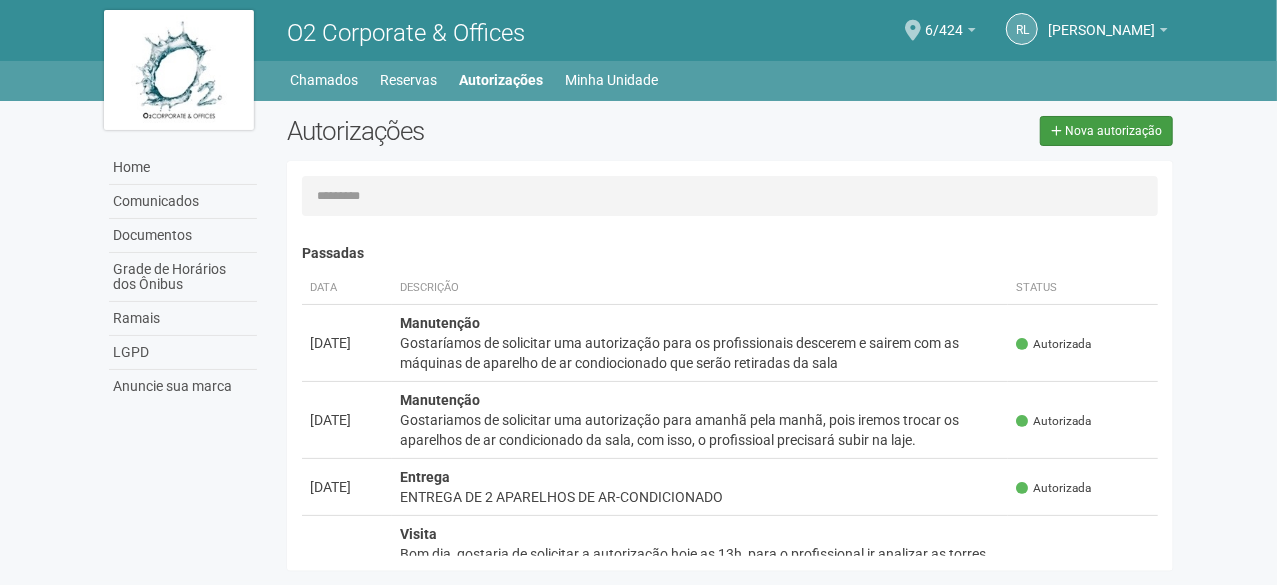 select on "**" 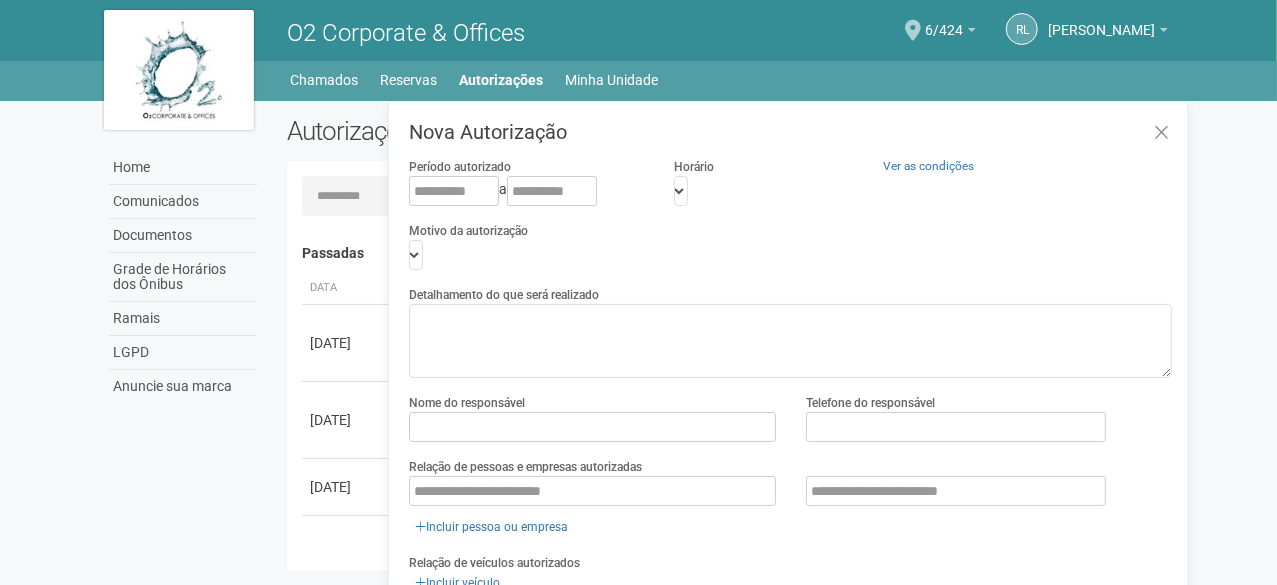 scroll, scrollTop: 31, scrollLeft: 0, axis: vertical 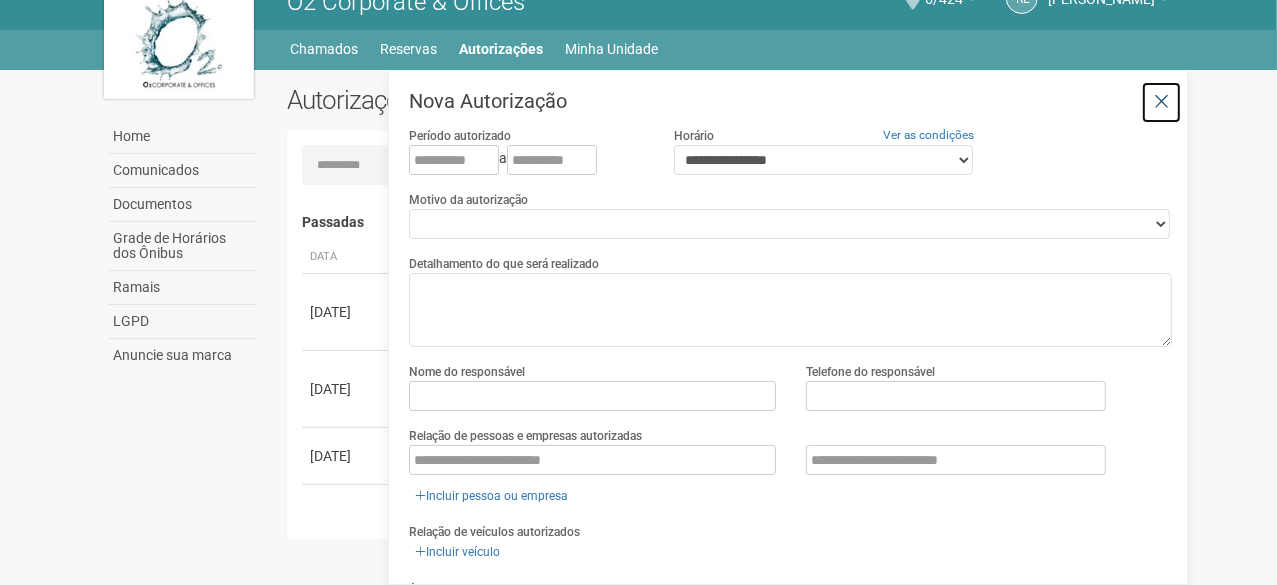 click at bounding box center [1161, 102] 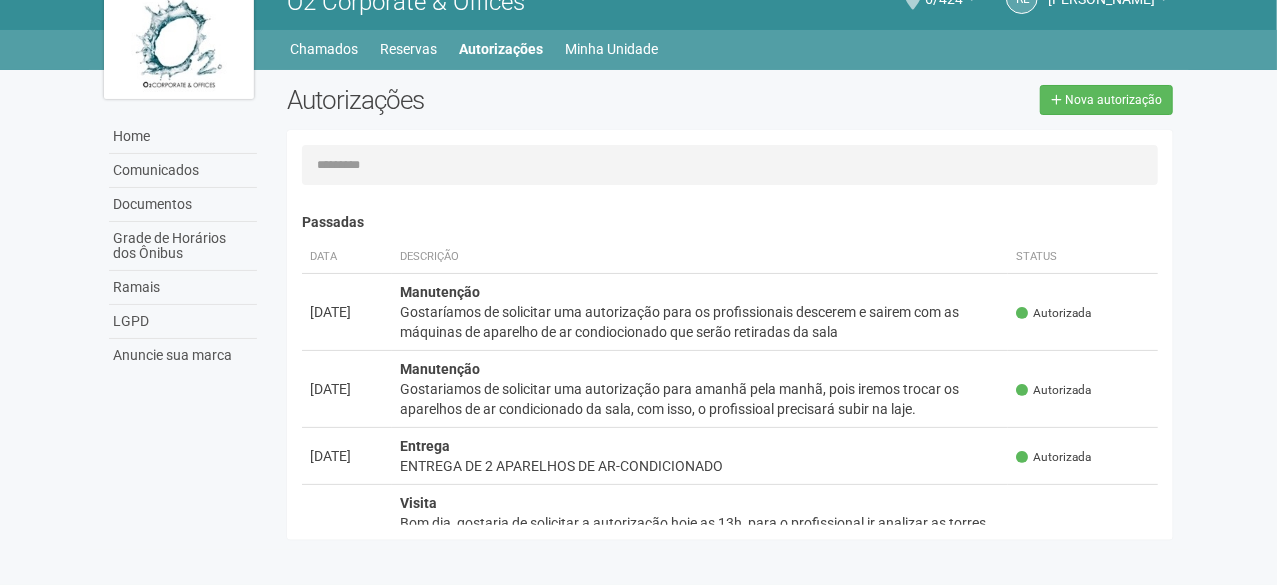 scroll, scrollTop: 0, scrollLeft: 0, axis: both 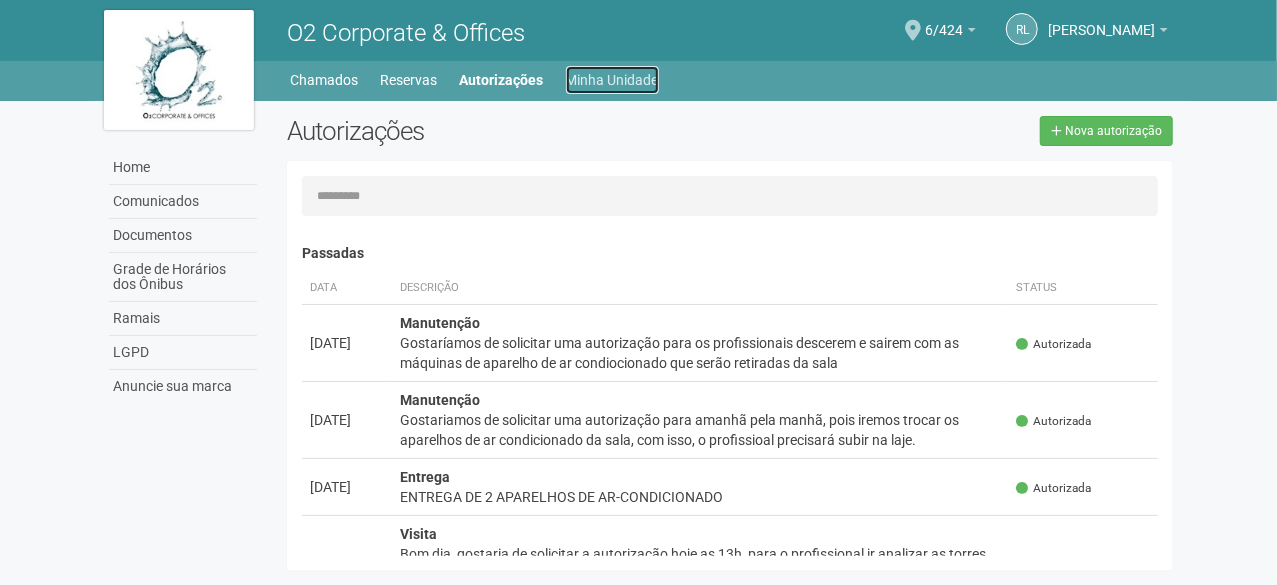 click on "Minha Unidade" at bounding box center (612, 80) 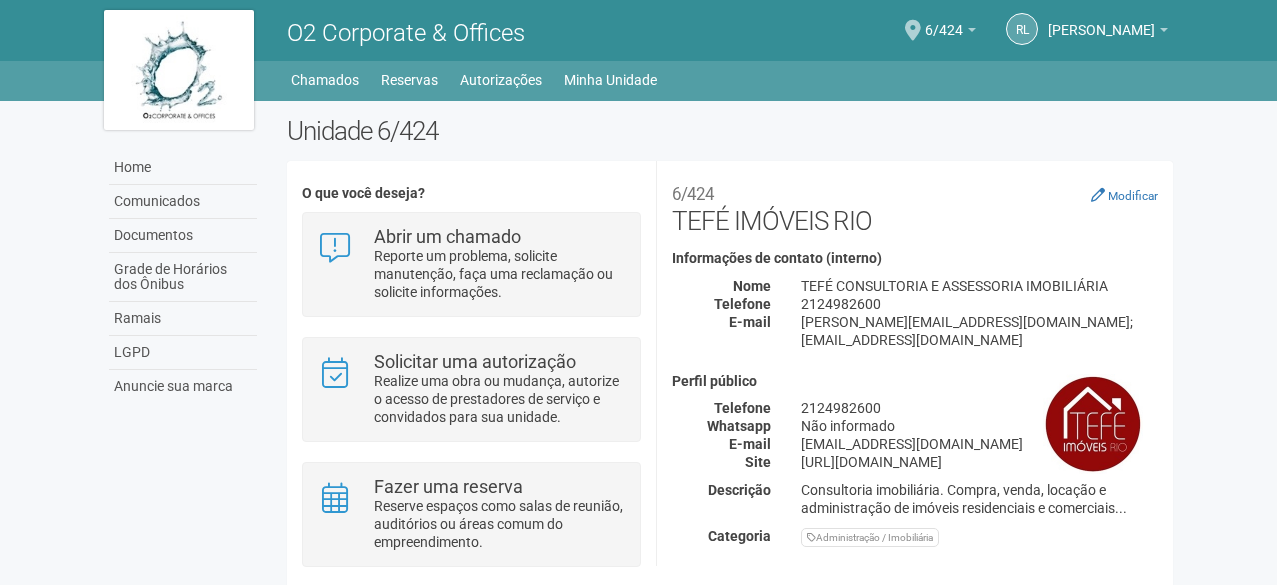 scroll, scrollTop: 0, scrollLeft: 0, axis: both 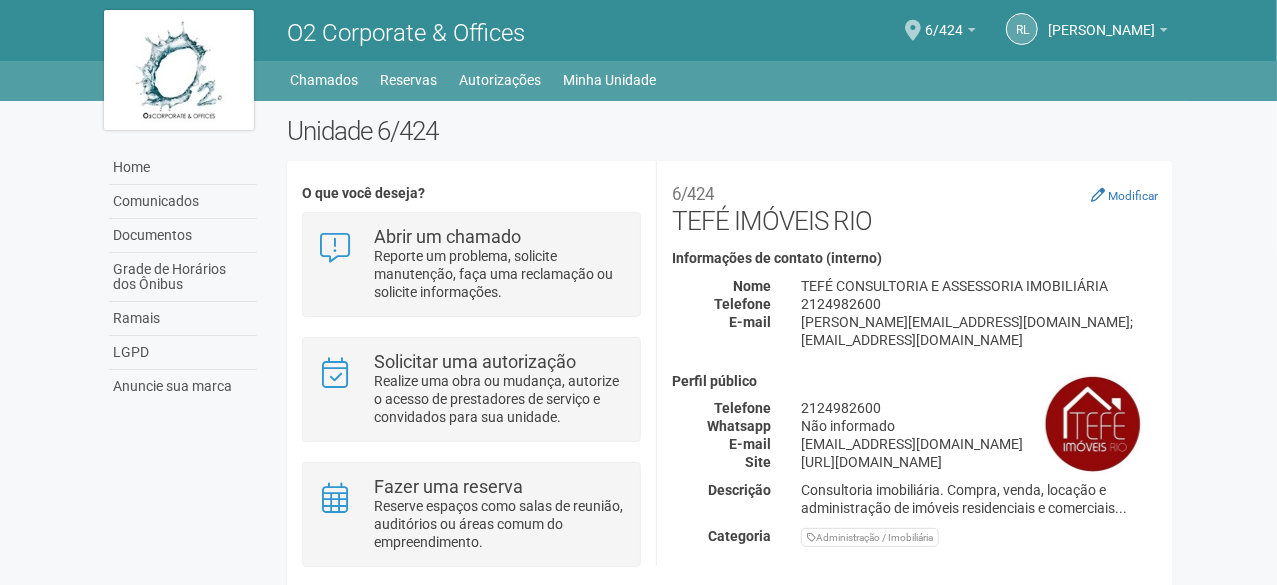 drag, startPoint x: 1170, startPoint y: 277, endPoint x: 1170, endPoint y: 310, distance: 33 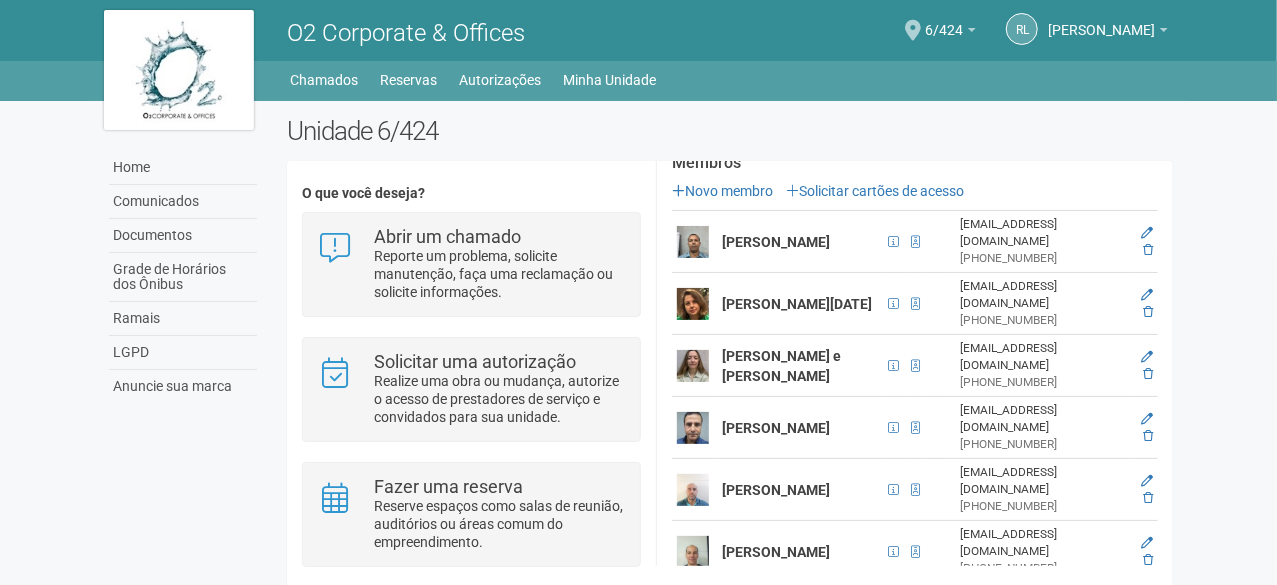 scroll, scrollTop: 466, scrollLeft: 0, axis: vertical 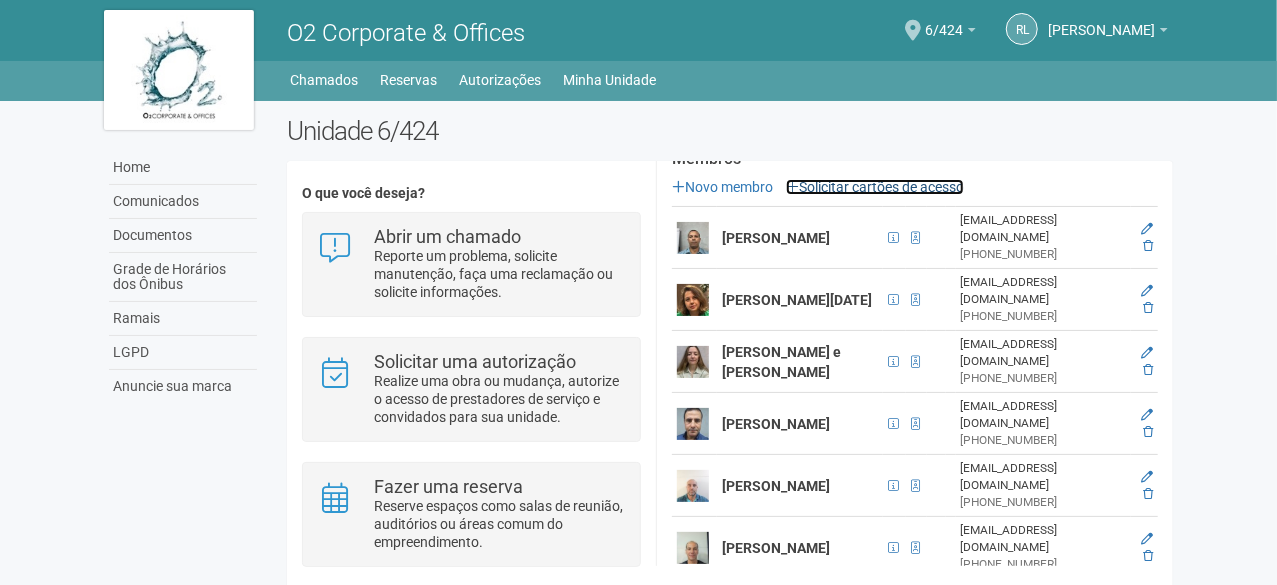 click on "Solicitar cartões de acesso" at bounding box center [875, 187] 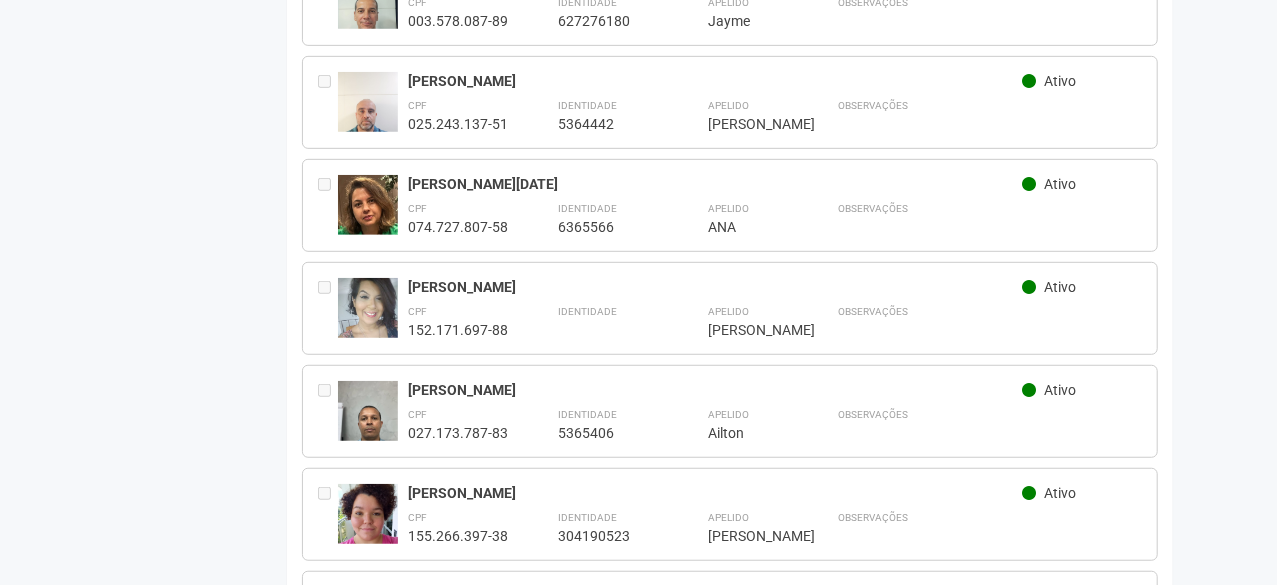 scroll, scrollTop: 186, scrollLeft: 0, axis: vertical 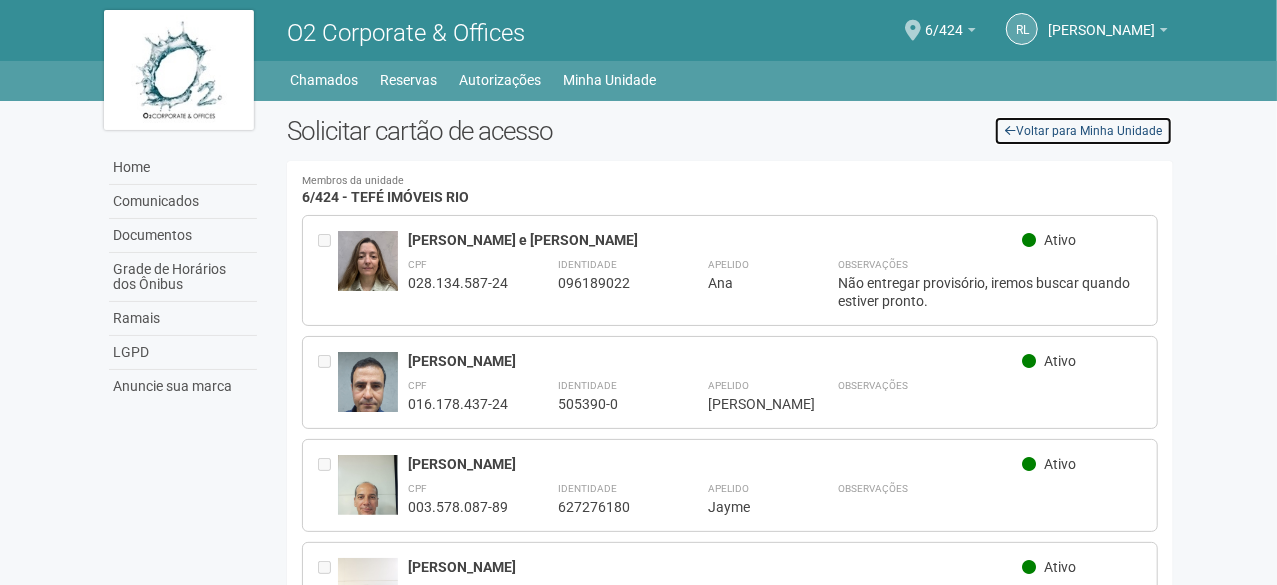click on "Voltar para Minha Unidade" at bounding box center (1083, 131) 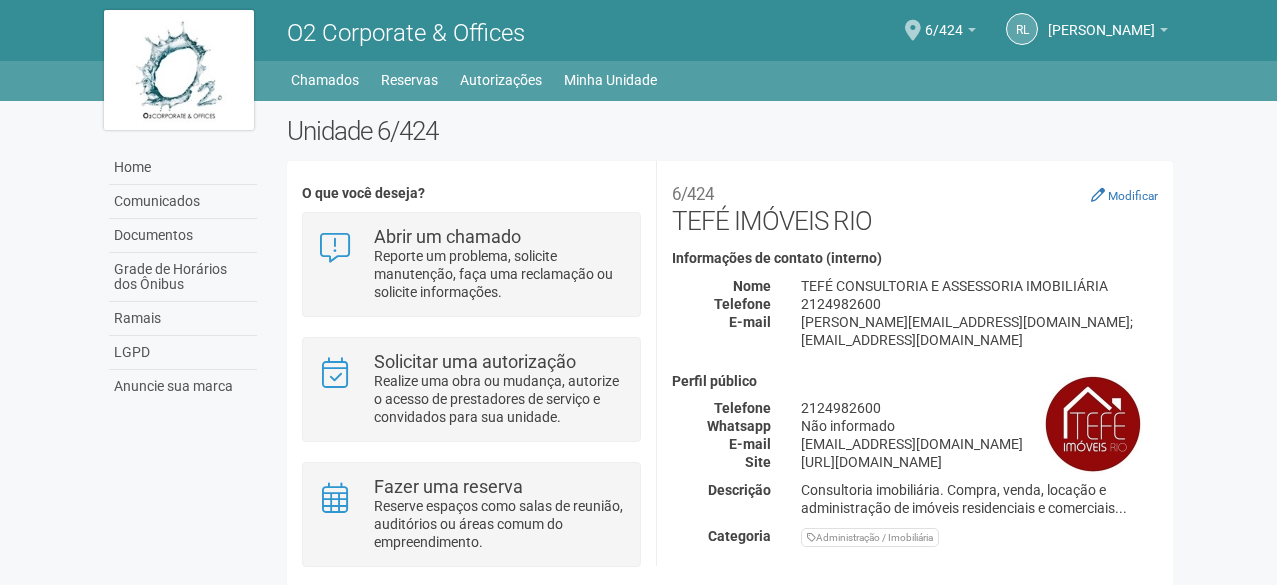 scroll, scrollTop: 0, scrollLeft: 0, axis: both 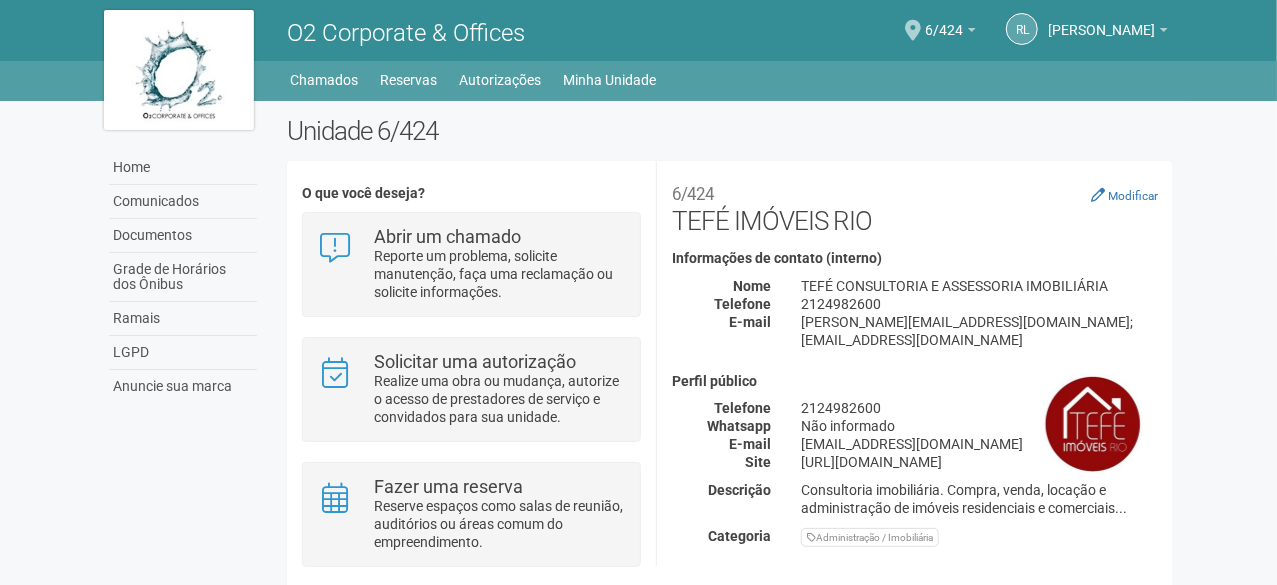 drag, startPoint x: 1170, startPoint y: 275, endPoint x: 1171, endPoint y: 332, distance: 57.00877 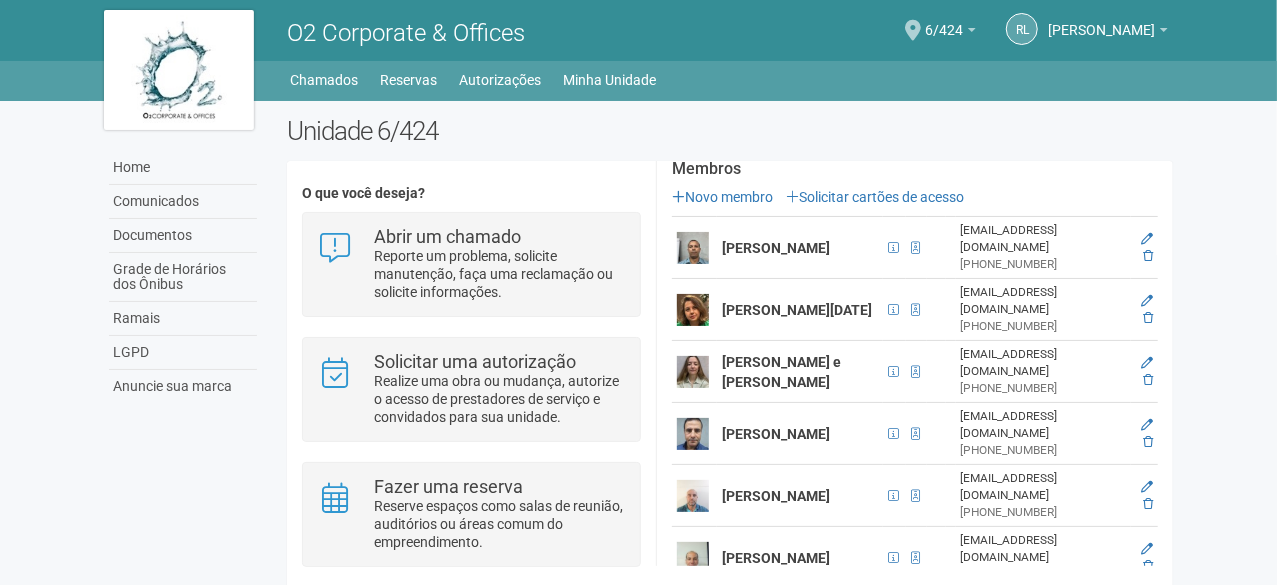 scroll, scrollTop: 457, scrollLeft: 0, axis: vertical 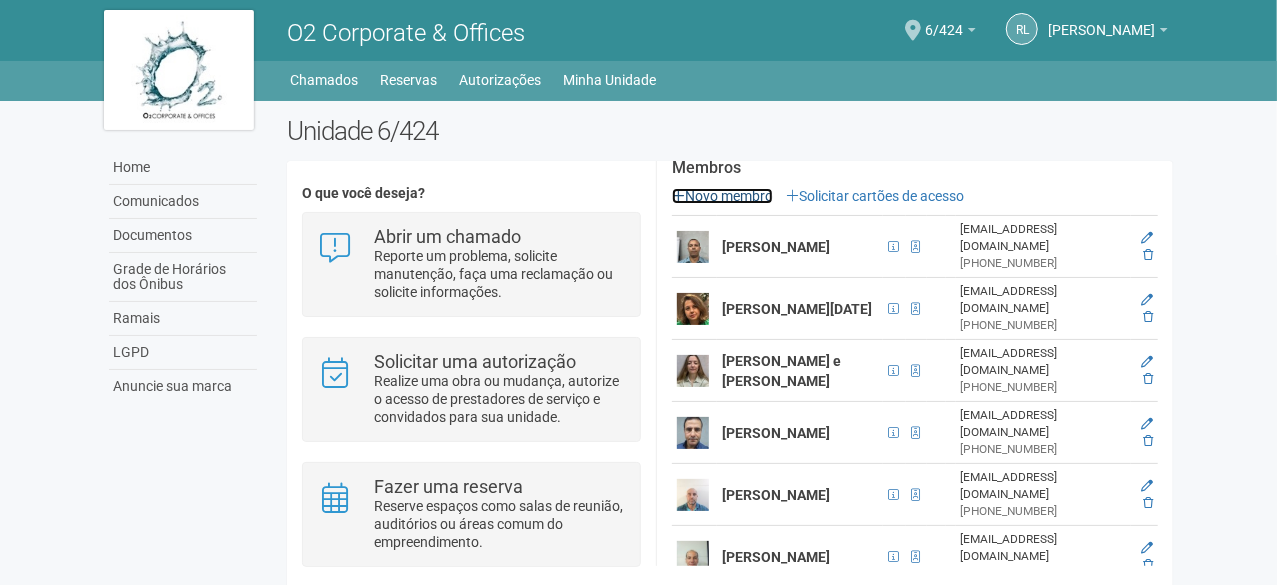 click on "Novo membro" at bounding box center (722, 196) 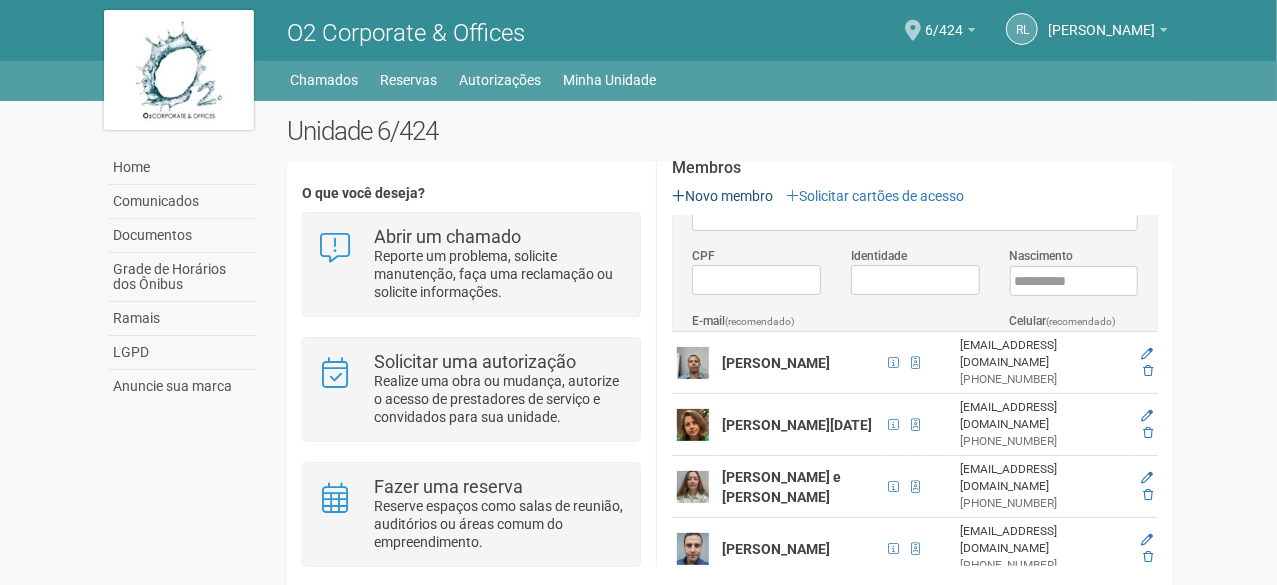 scroll, scrollTop: 0, scrollLeft: 0, axis: both 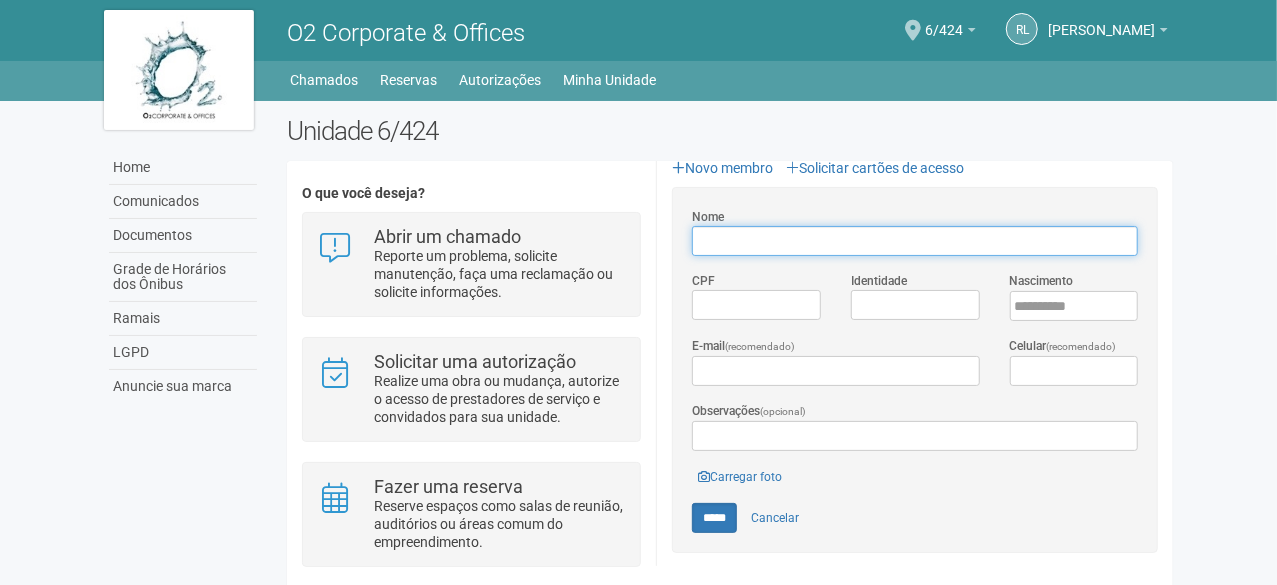 paste on "**********" 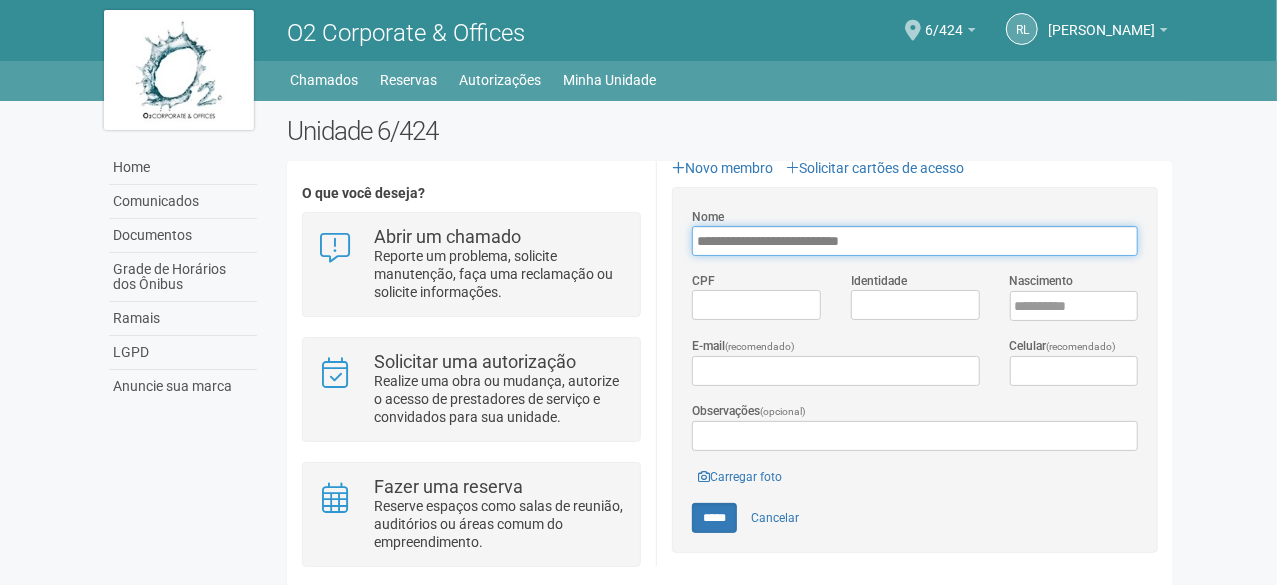 type on "**********" 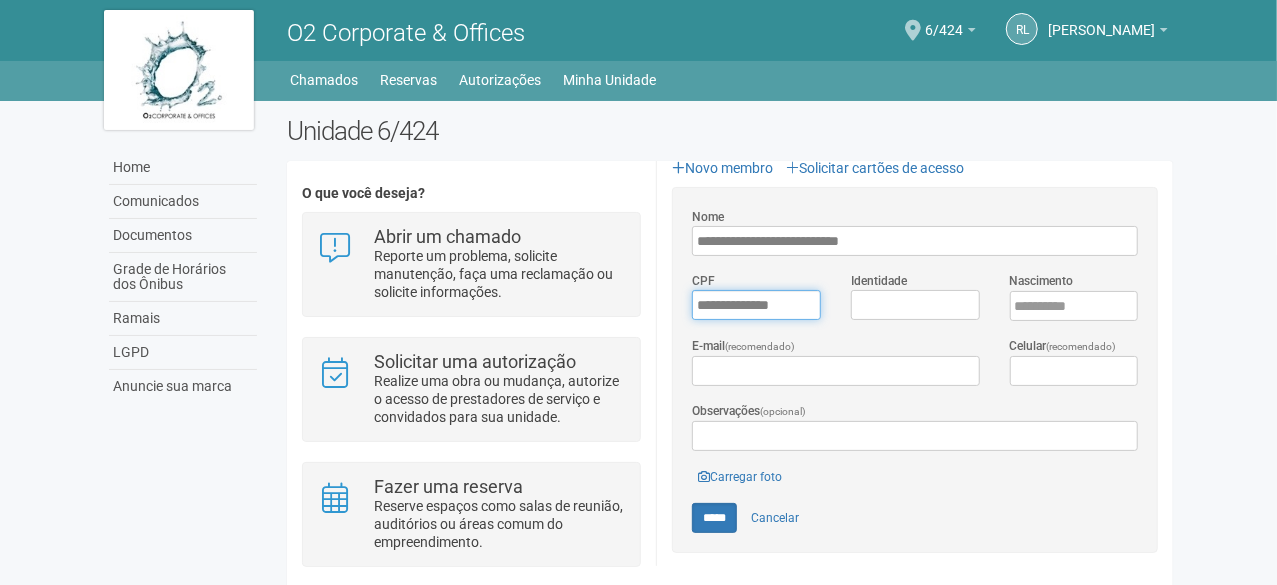 click on "*********" at bounding box center [756, 305] 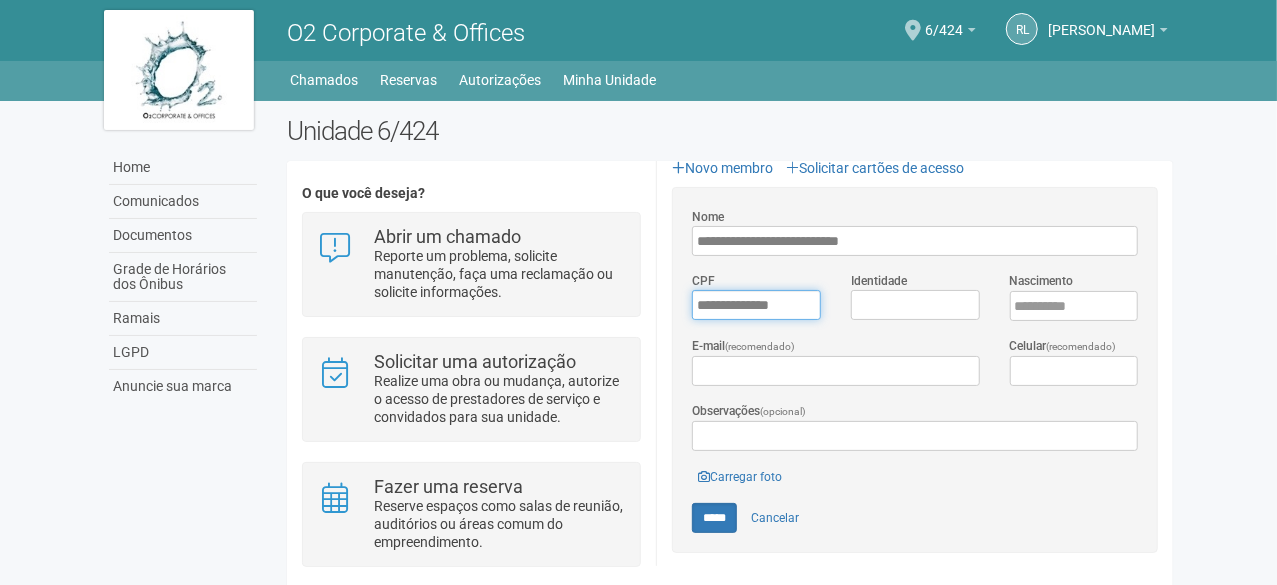 type on "**********" 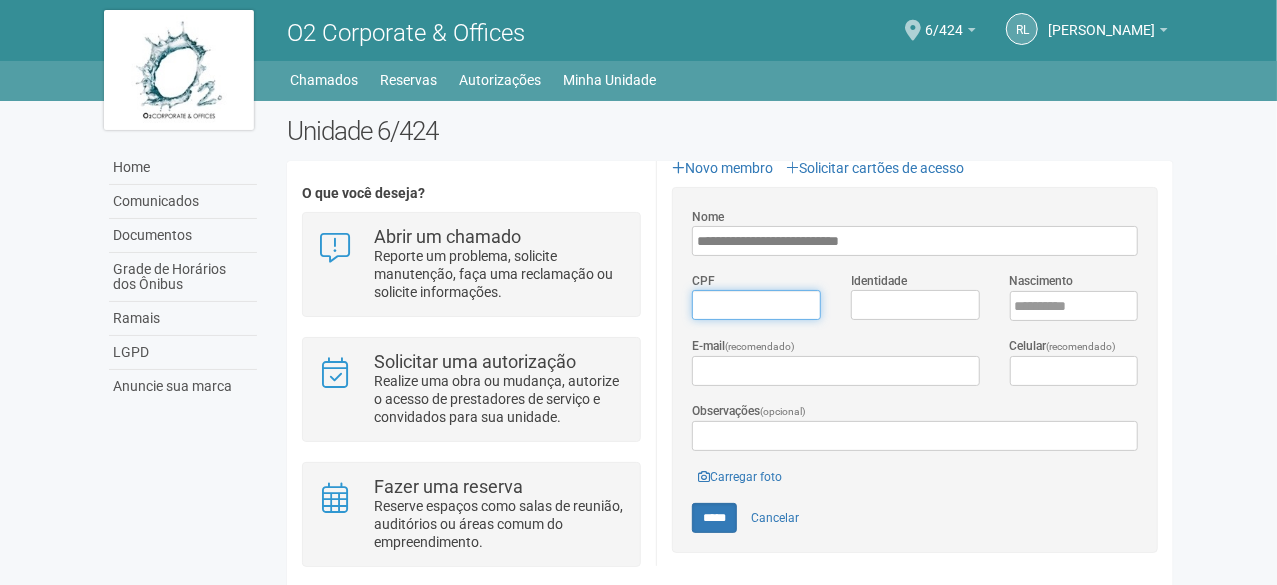 type on "*********" 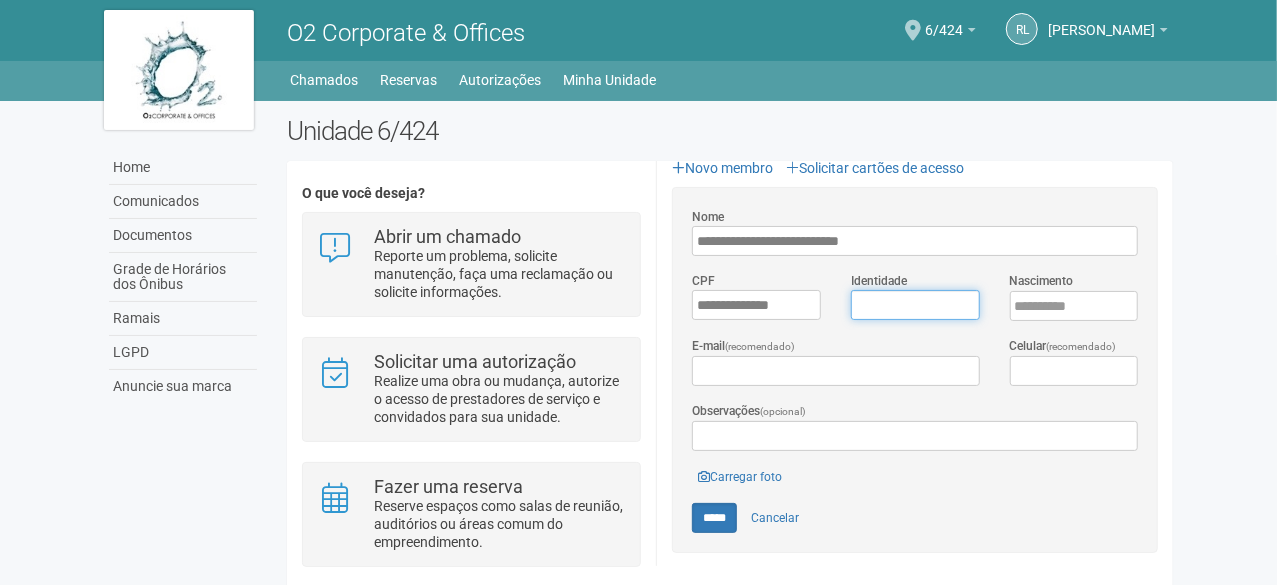 click on "Identidade" at bounding box center [915, 305] 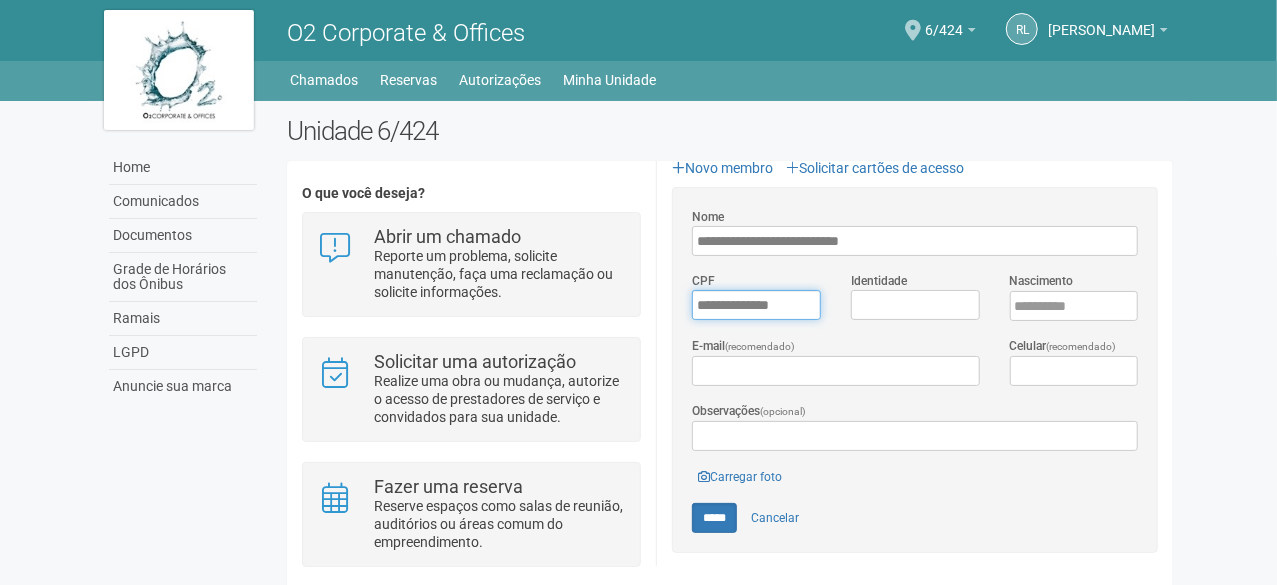 click on "**********" at bounding box center [756, 305] 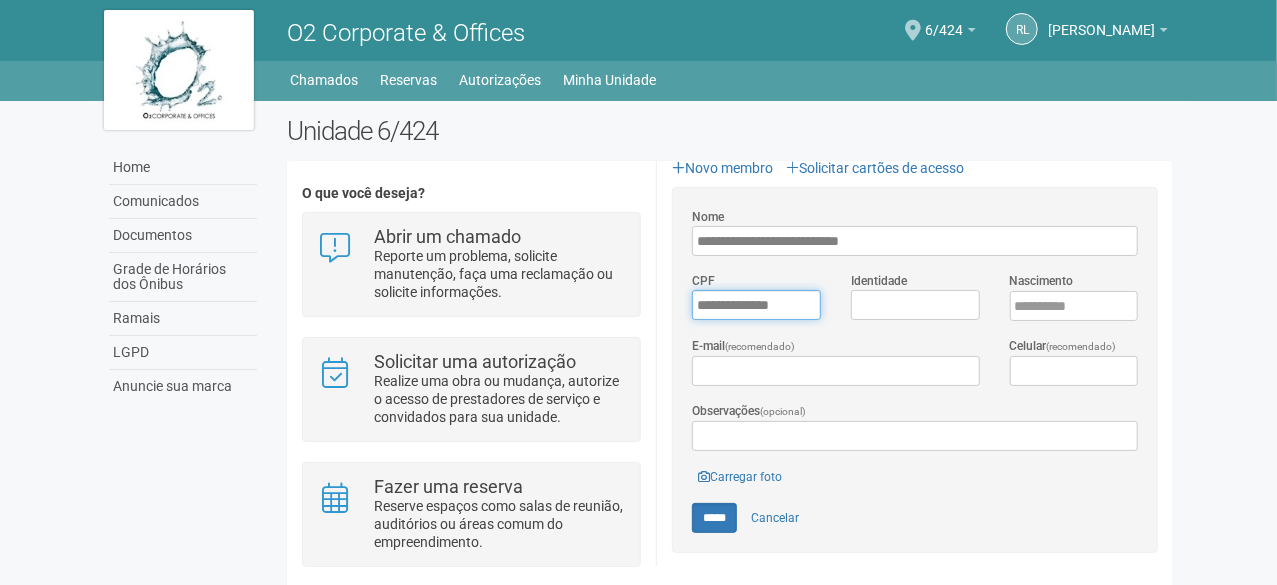 type on "**********" 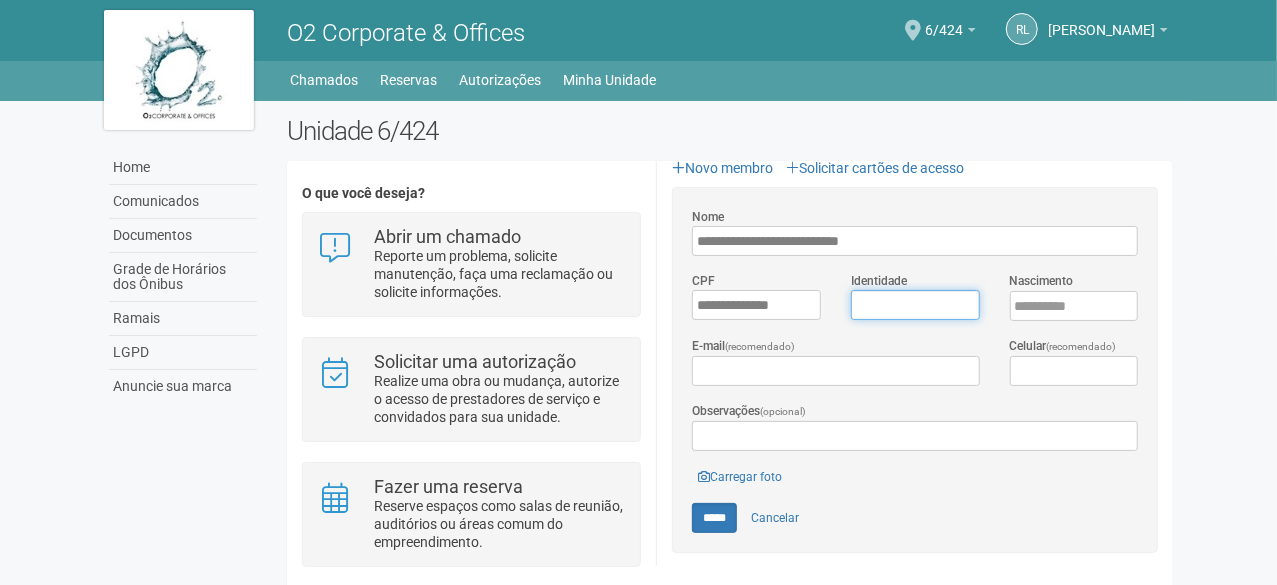 click on "Identidade" at bounding box center (915, 305) 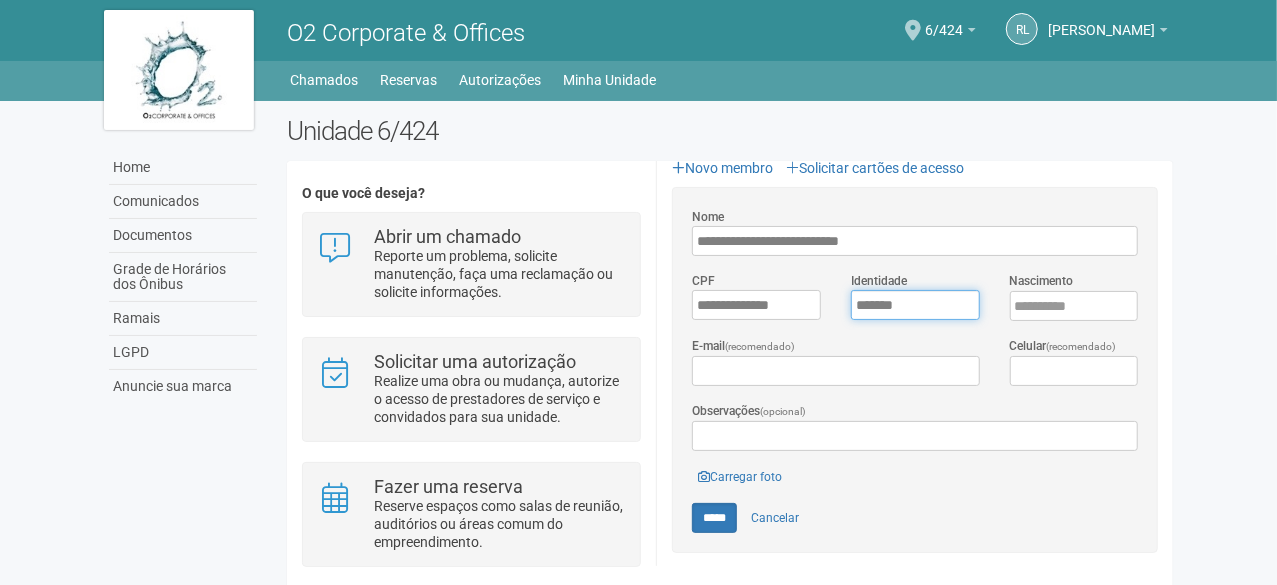type on "*******" 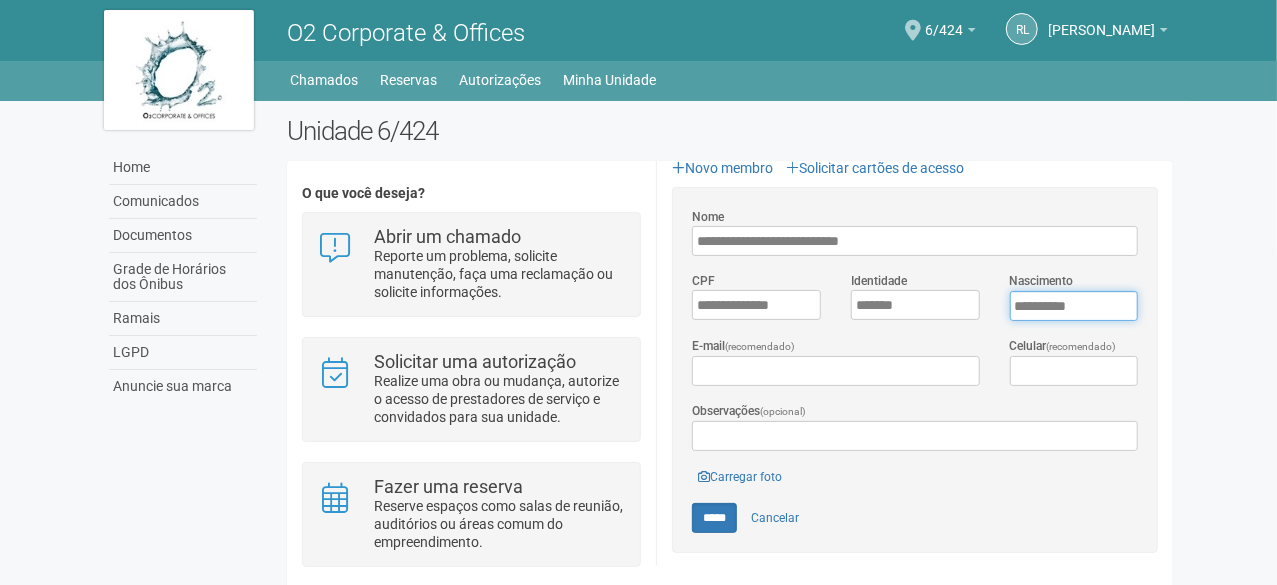 click on "****" at bounding box center [1074, 306] 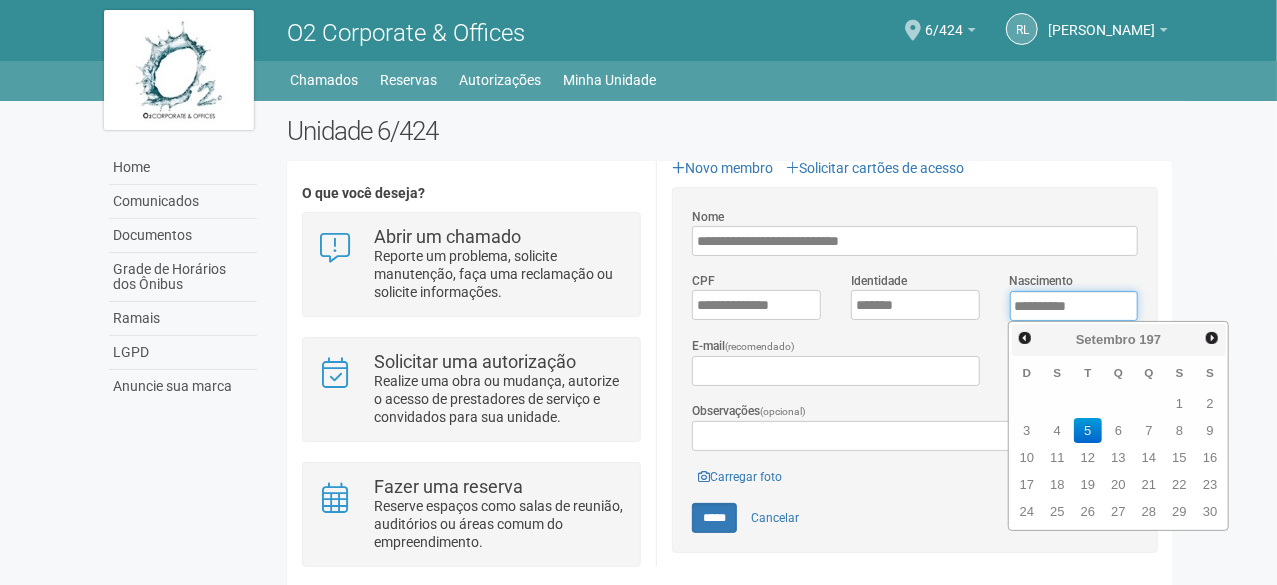 type on "**********" 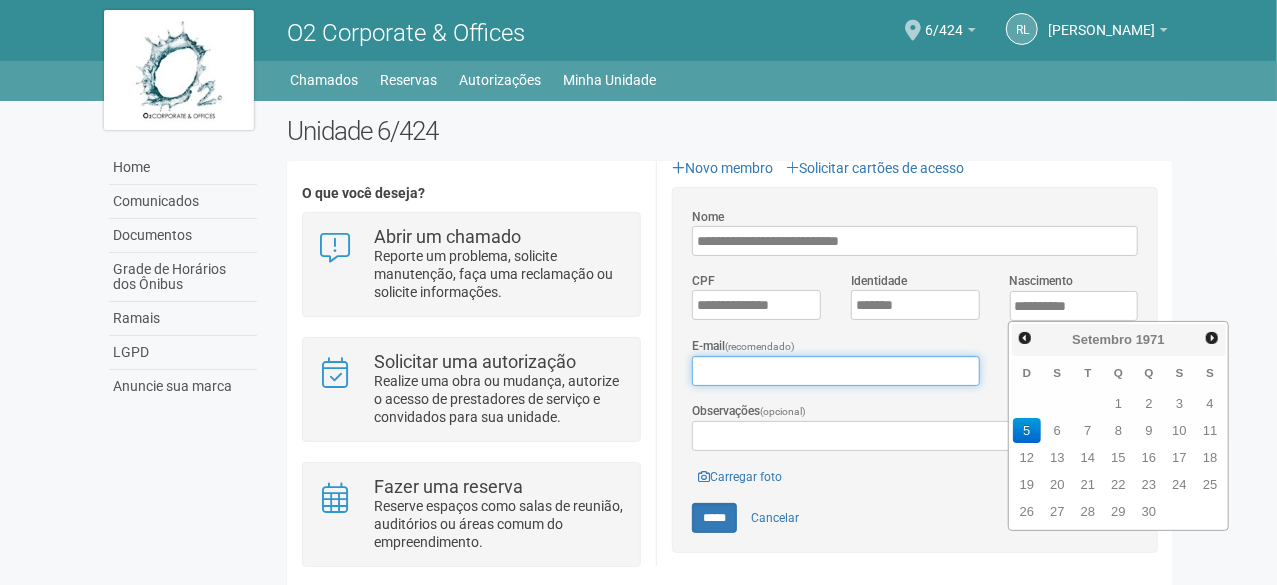 click on "E-mail  (recomendado)" at bounding box center (835, 371) 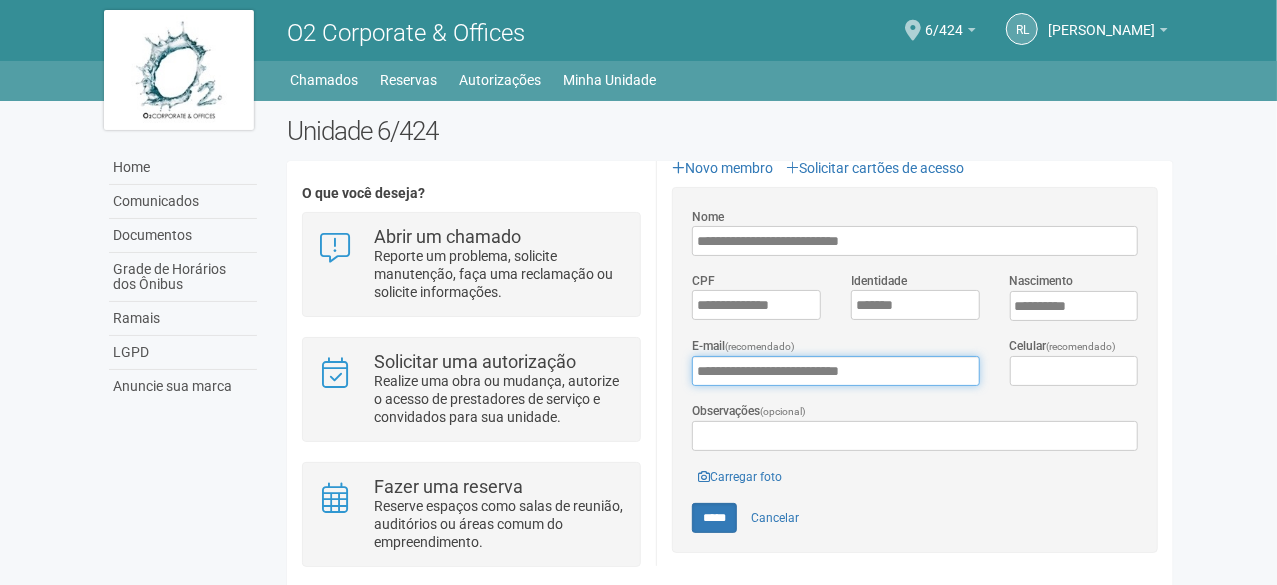 type on "**********" 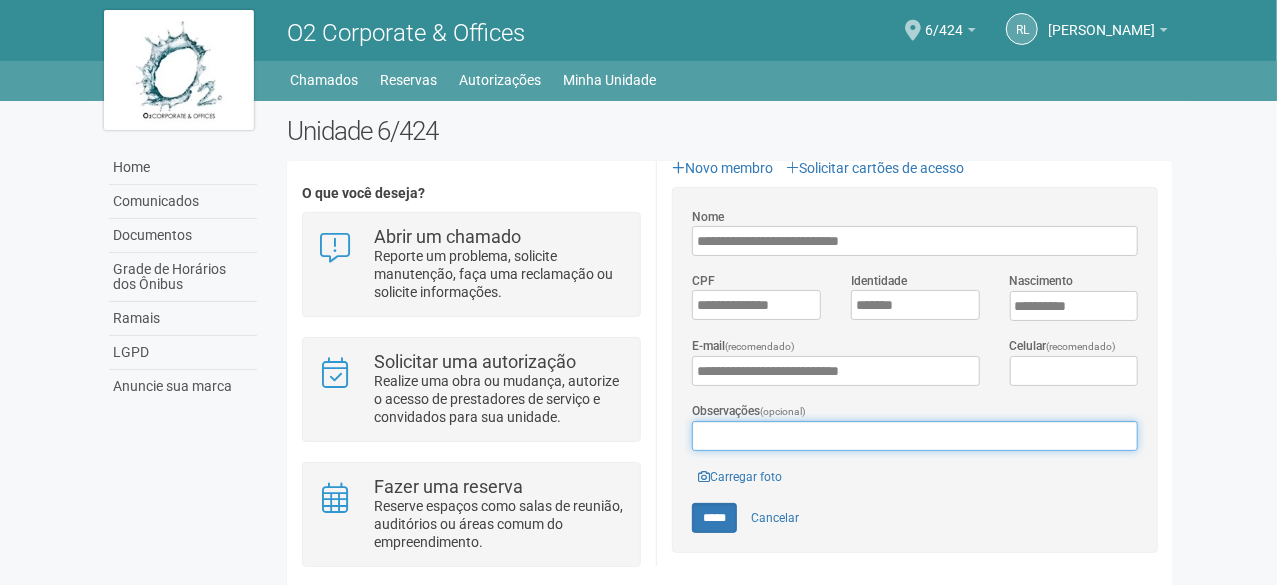 click on "Observações  (opcional)" at bounding box center [915, 436] 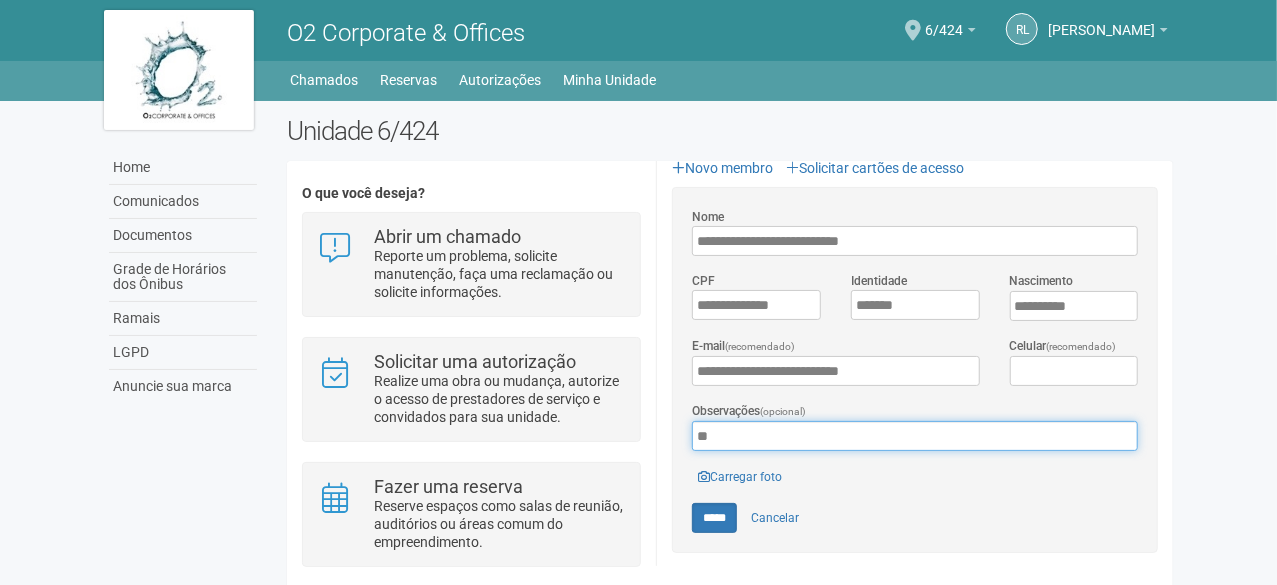 type on "*" 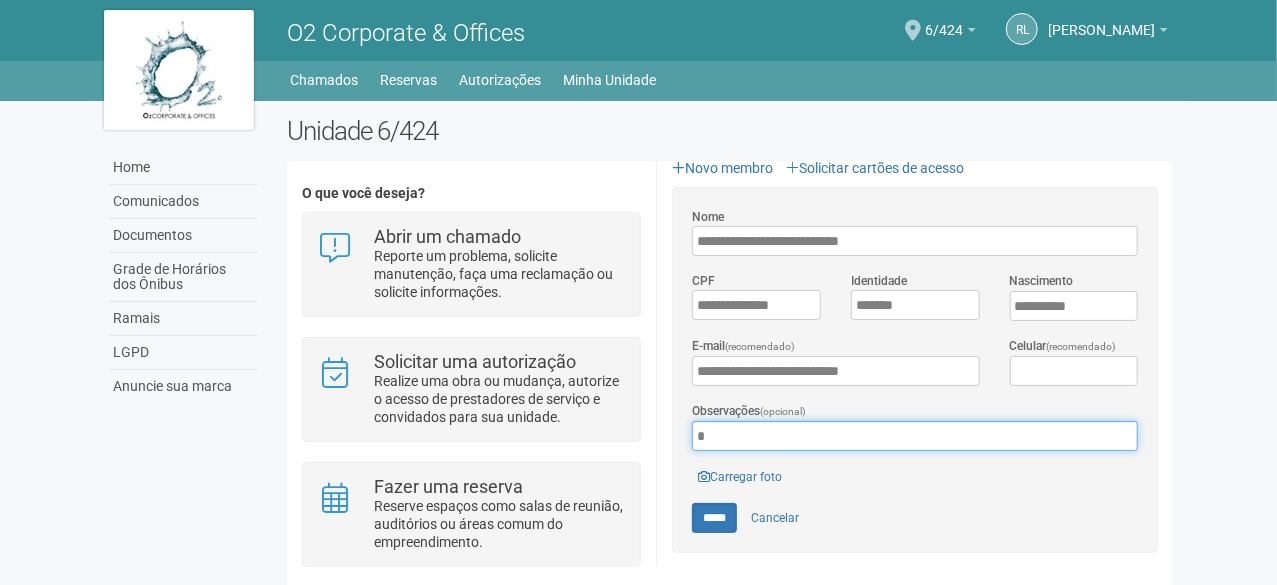 type 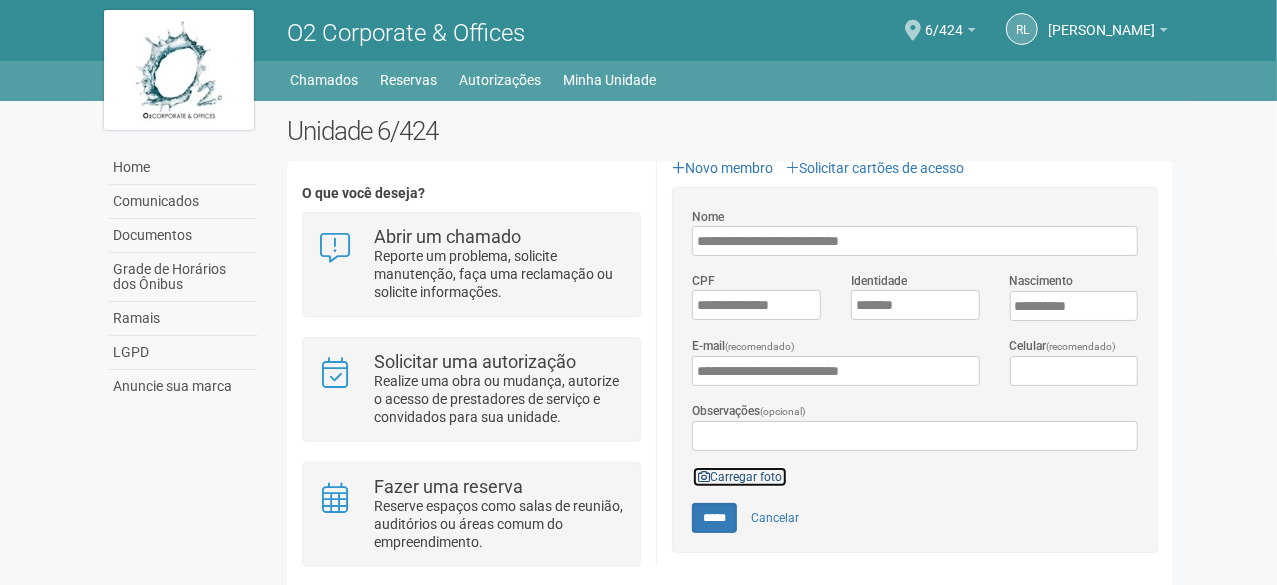 click on "Carregar foto" at bounding box center (740, 477) 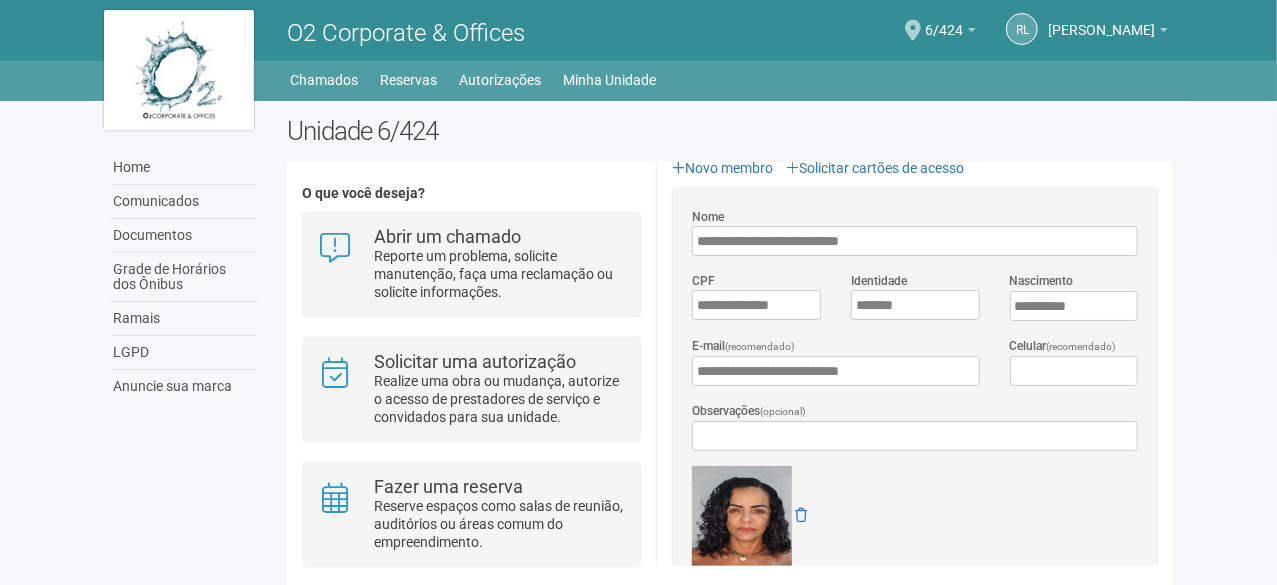 click on "**********" at bounding box center [915, 740] 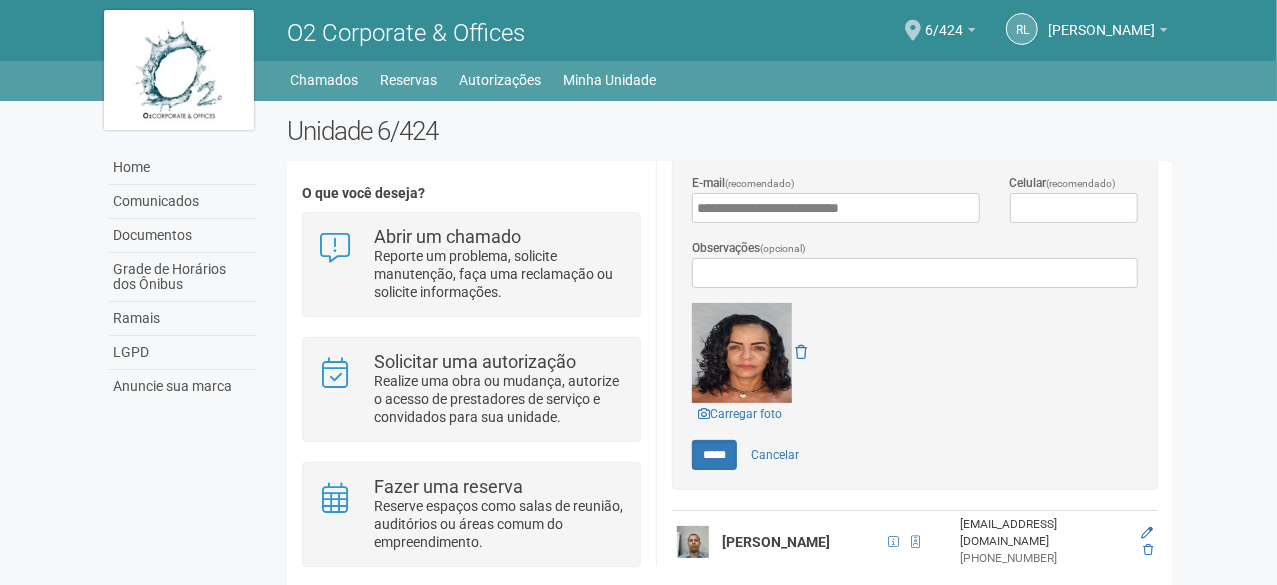 scroll, scrollTop: 676, scrollLeft: 0, axis: vertical 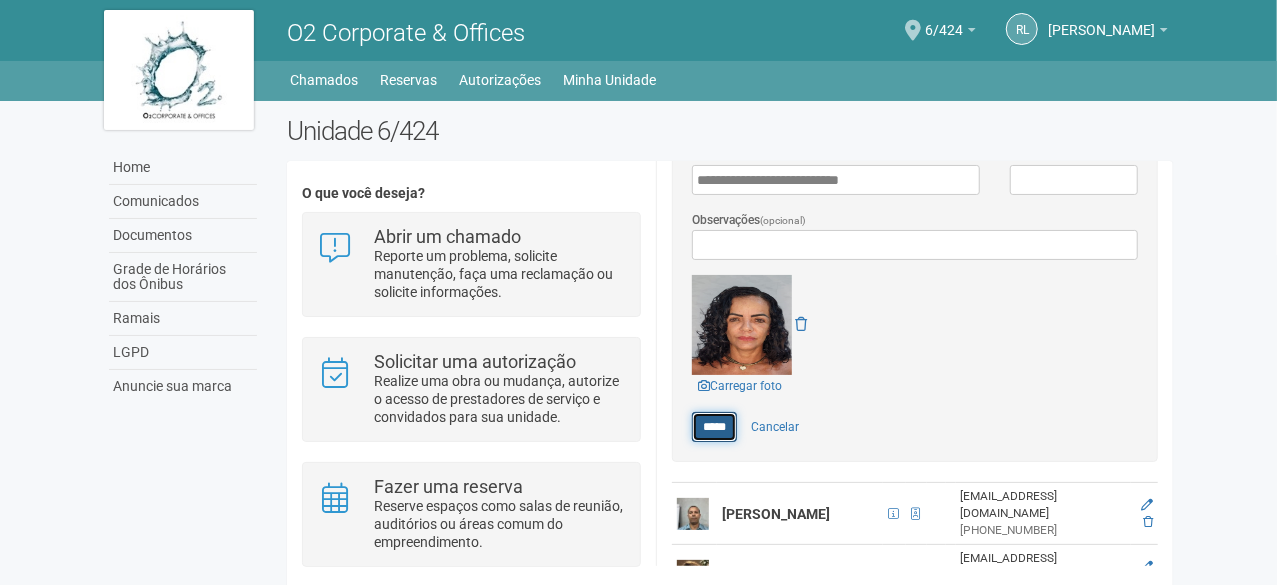 click on "*****" at bounding box center (714, 427) 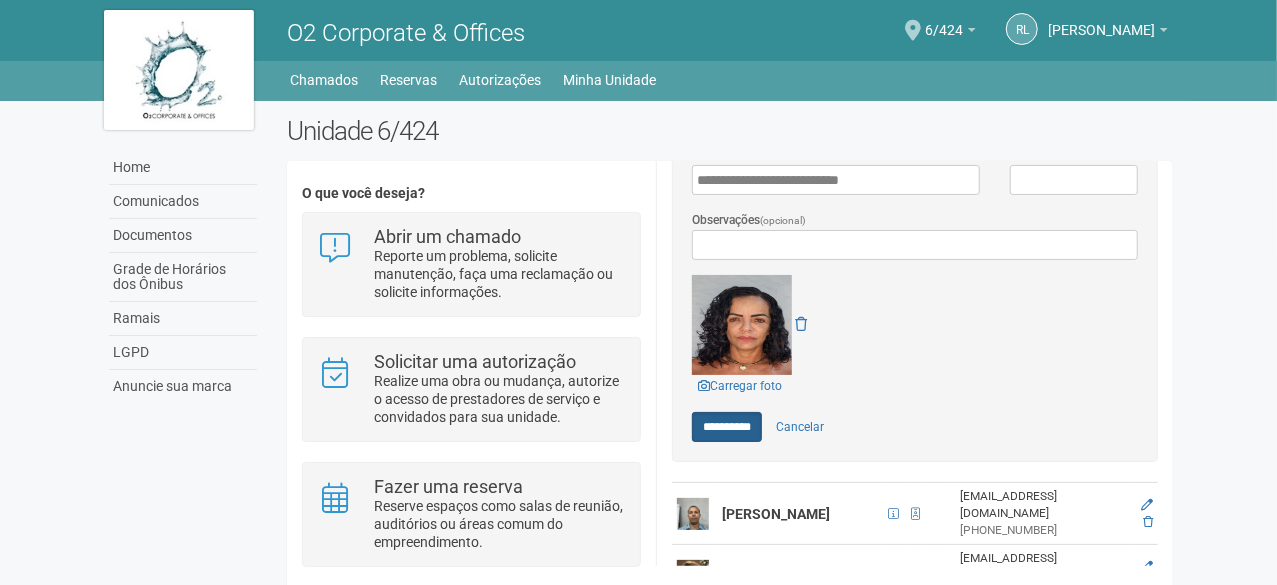 type on "*****" 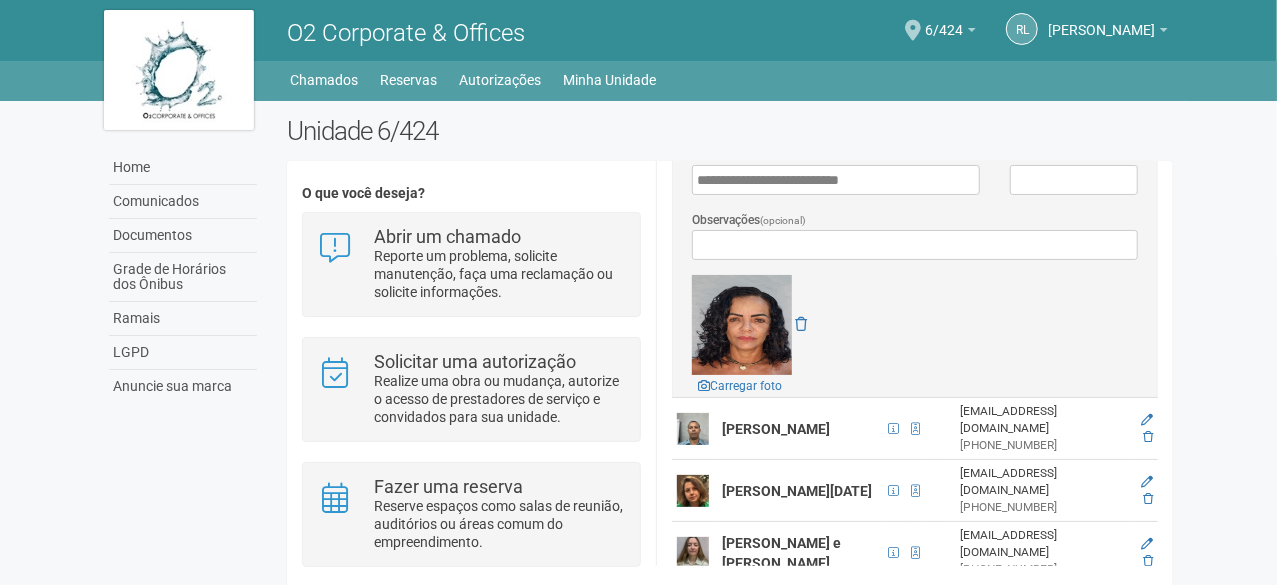 scroll, scrollTop: 0, scrollLeft: 0, axis: both 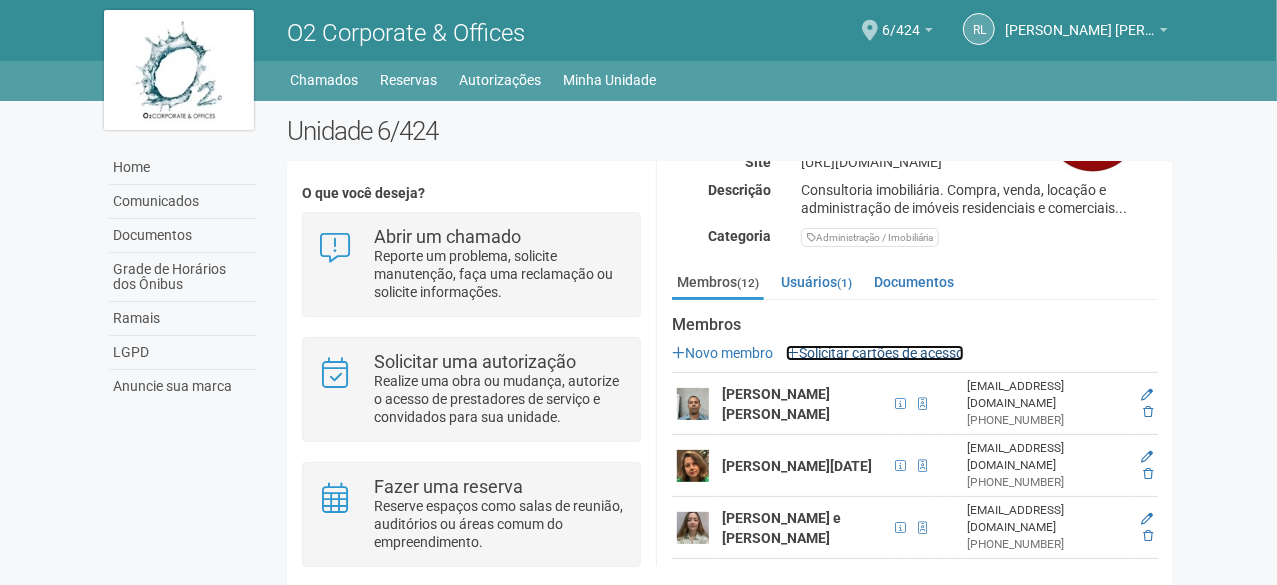 click on "Solicitar cartões de acesso" at bounding box center (875, 353) 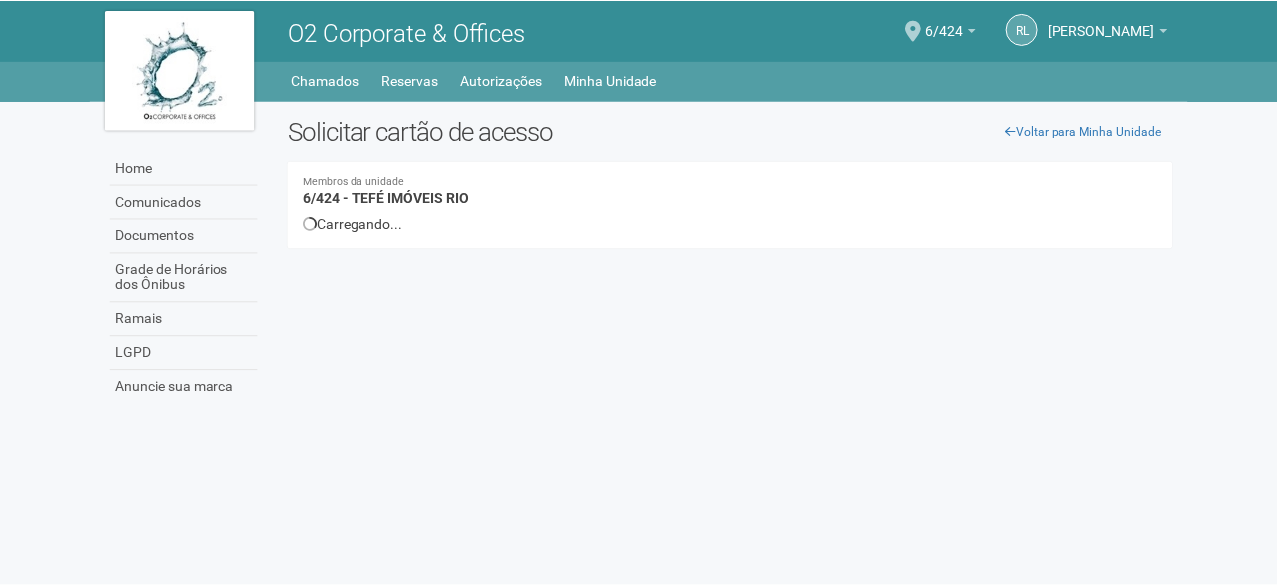 scroll, scrollTop: 0, scrollLeft: 0, axis: both 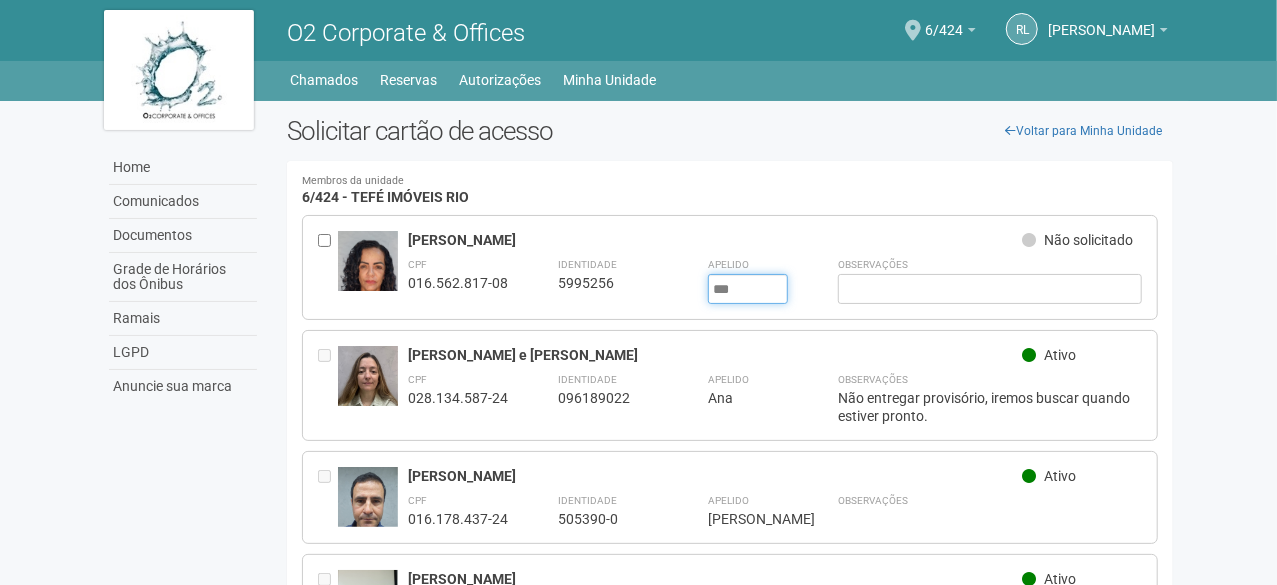 drag, startPoint x: 764, startPoint y: 291, endPoint x: 674, endPoint y: 306, distance: 91.24144 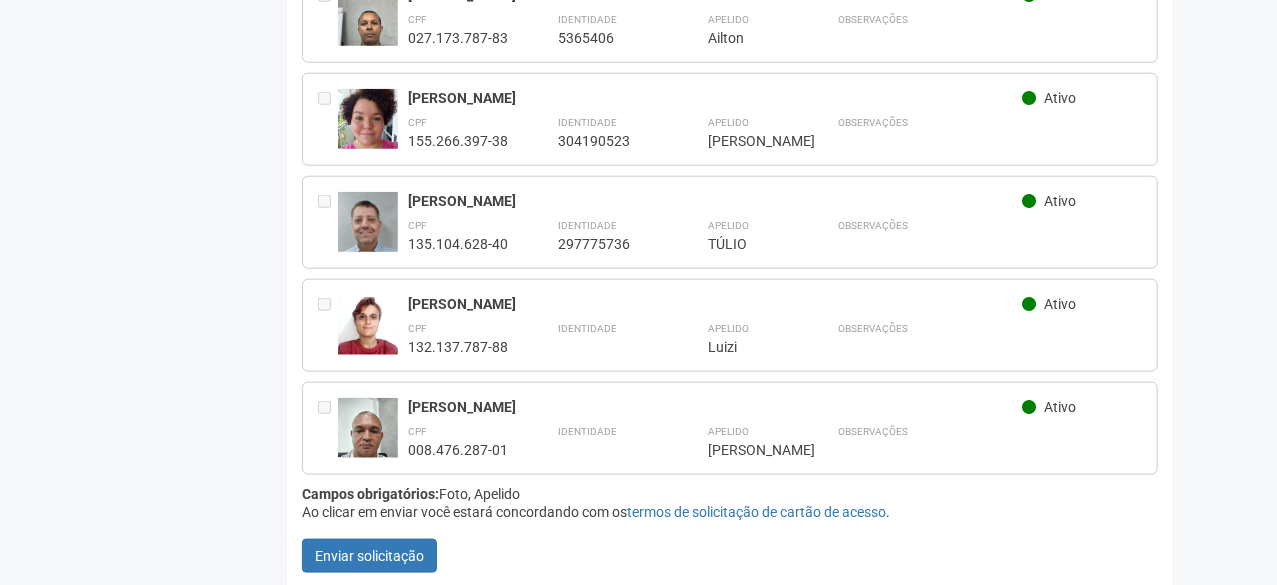 scroll, scrollTop: 1000, scrollLeft: 0, axis: vertical 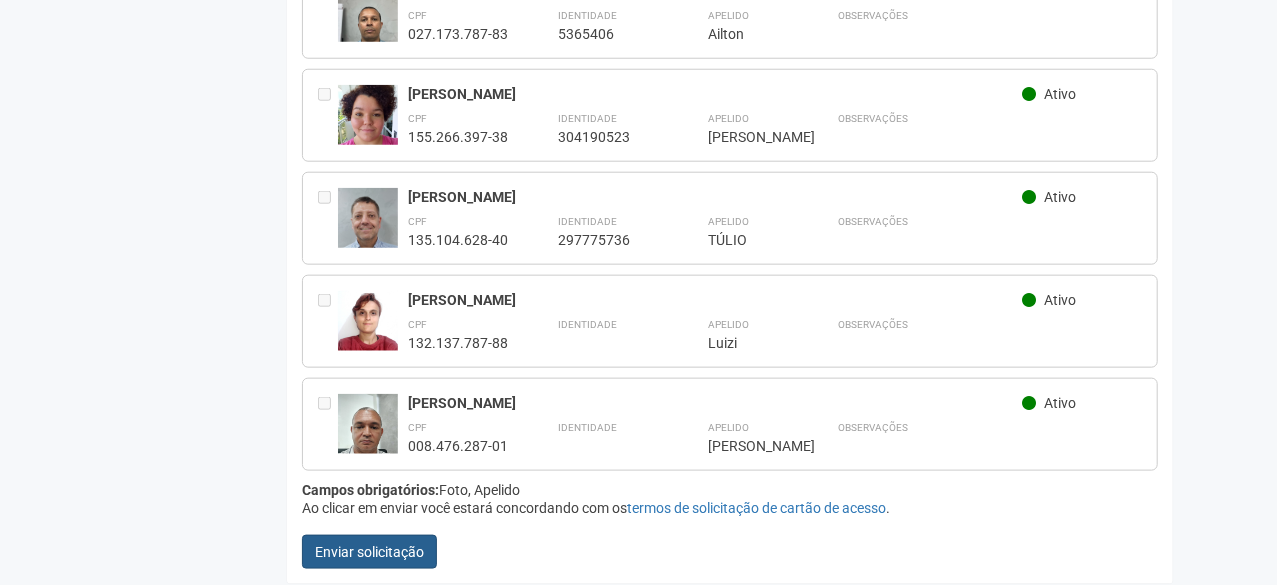 type on "********" 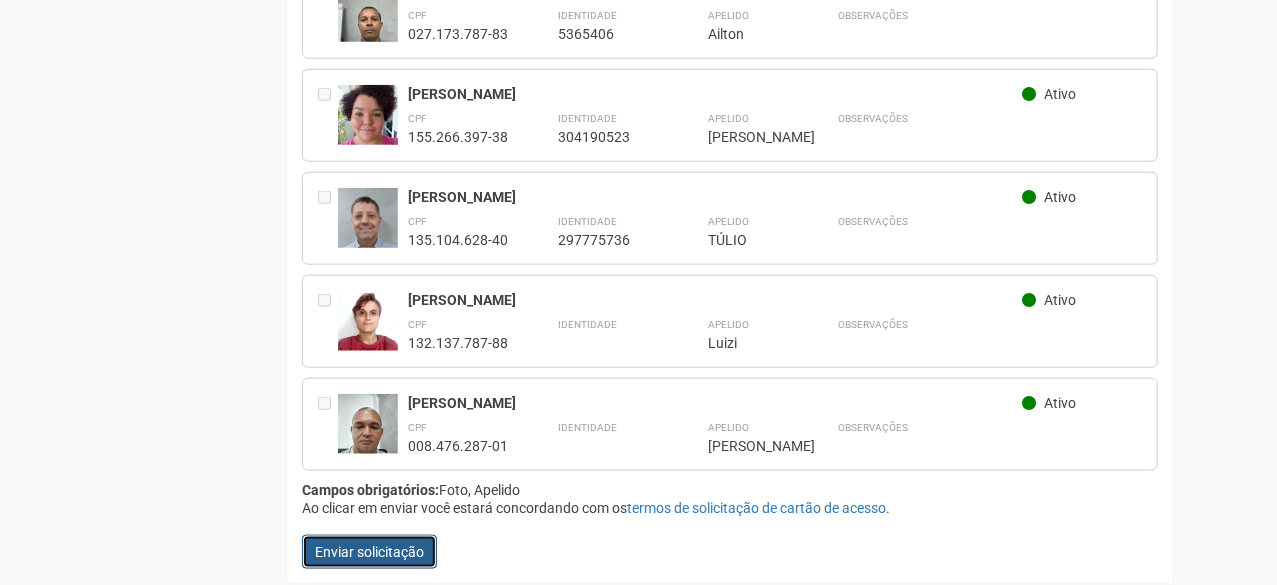 click on "Enviar solicitação" at bounding box center [369, 552] 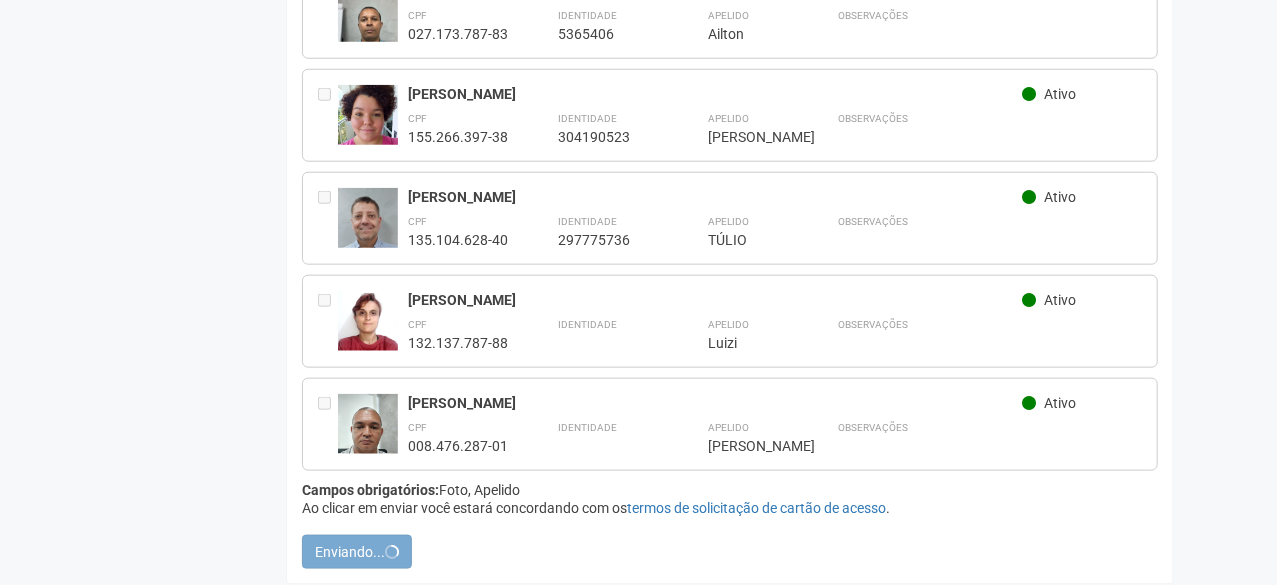 scroll, scrollTop: 0, scrollLeft: 0, axis: both 